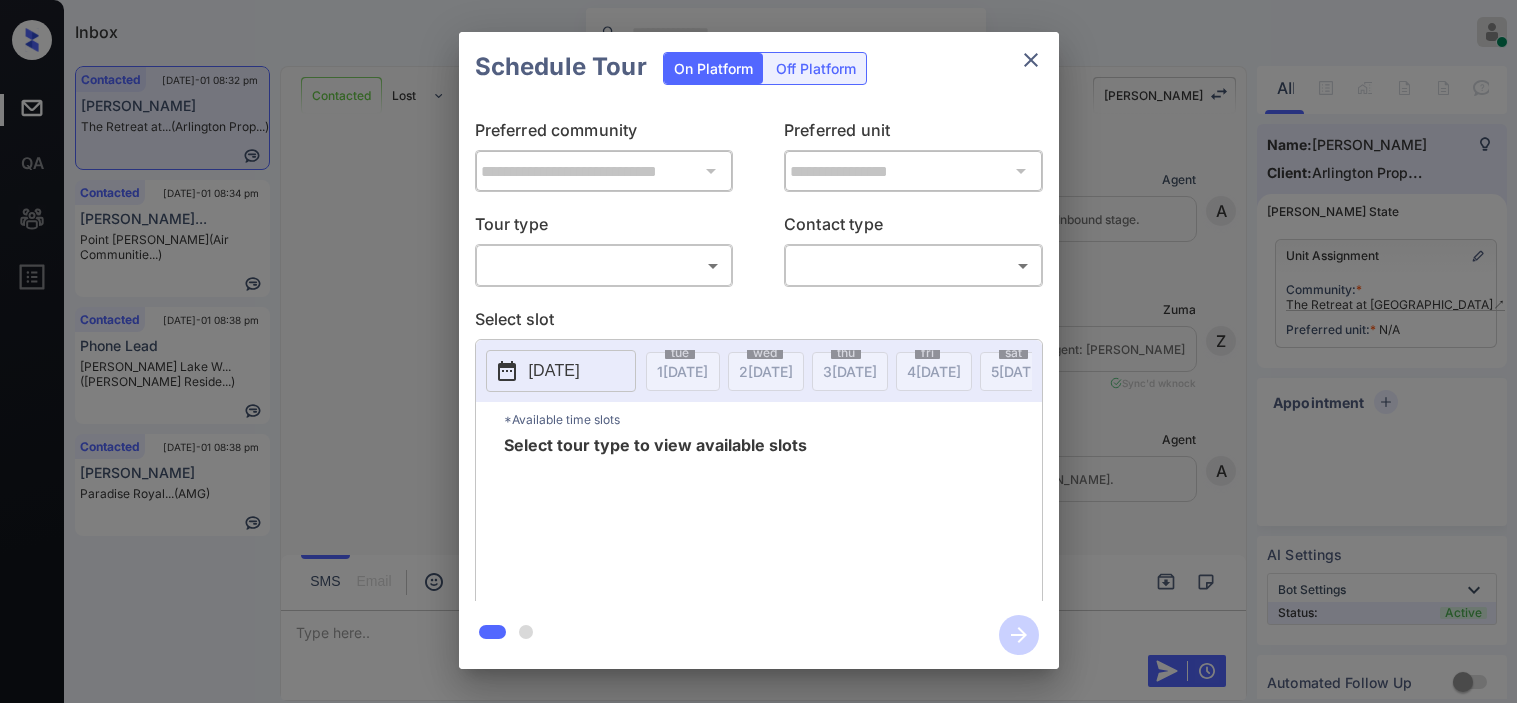 scroll, scrollTop: 0, scrollLeft: 0, axis: both 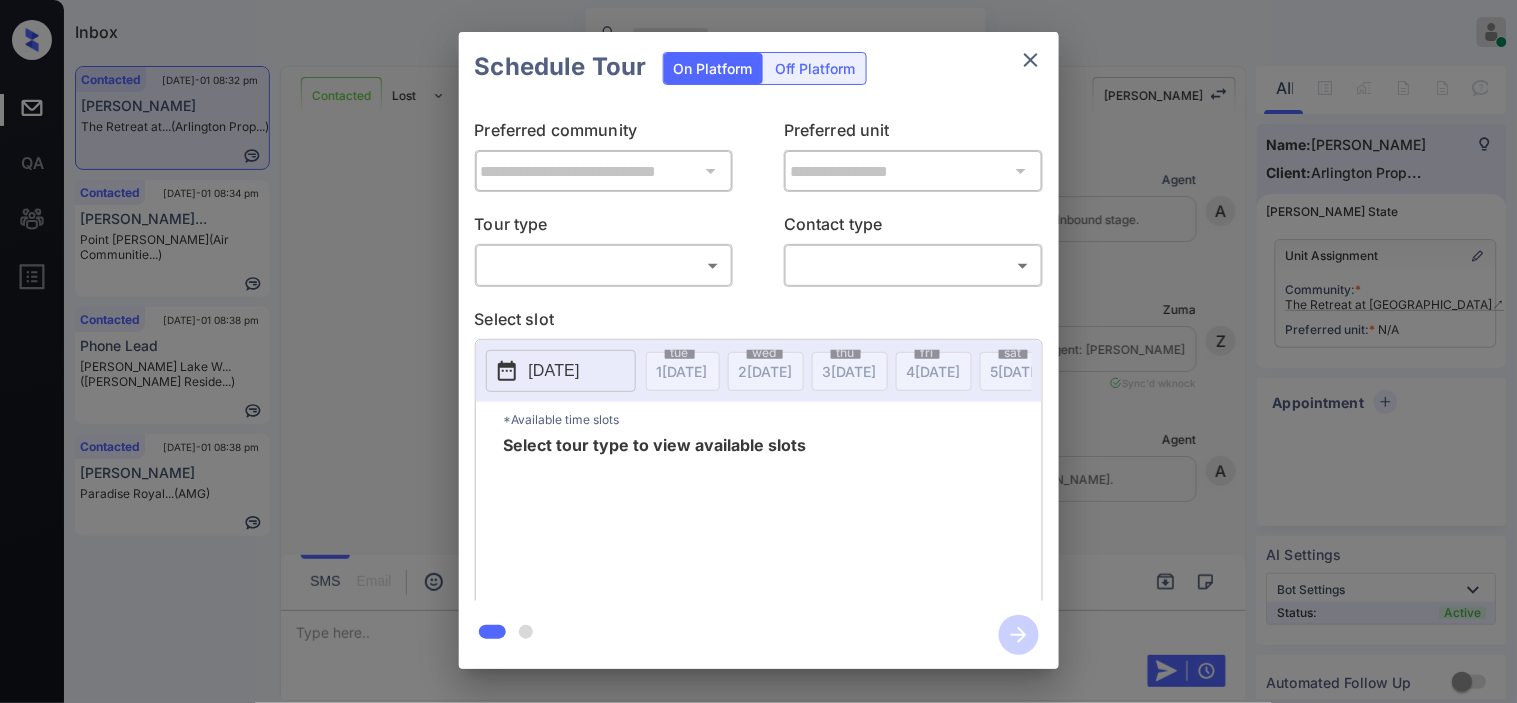 click on "Inbox Kristine Capara Online Set yourself   offline Set yourself   on break Profile Switch to  dark  mode Sign out Contacted Jul-01 08:32 pm   Brianna Plott The Retreat at...  (Arlington Prop...) Contacted Jul-01 08:34 pm   Salvador Herna... Point Bonita  (Air Communitie...) Contacted Jul-01 08:38 pm   Phone Lead Griffis Lake W...  (Griffis Reside...) Contacted Jul-01 08:38 pm   Julie Dehaan Paradise Royal...  (AMG) Contacted Lost Lead Sentiment: Angry Upon sliding the acknowledgement:  Lead will move to lost stage. * ​ SMS and call option will be set to opt out. AFM will be turned off for the lead. Kelsey New Message Agent Lead created via webhook in Inbound stage. Jul 01, 2025 08:18 pm A New Message Zuma Lead transferred to leasing agent: kelsey Jul 01, 2025 08:18 pm  Sync'd w  knock Z New Message Agent AFM Request sent to Kelsey. Jul 01, 2025 08:18 pm A New Message Kelsey From:   arlington@communications.getzuma.com To:   briannaplott@gmail.com Hi Brianna,
Best, Kelsey
Jul 01, 2025 08:18 pm   knock" at bounding box center [758, 351] 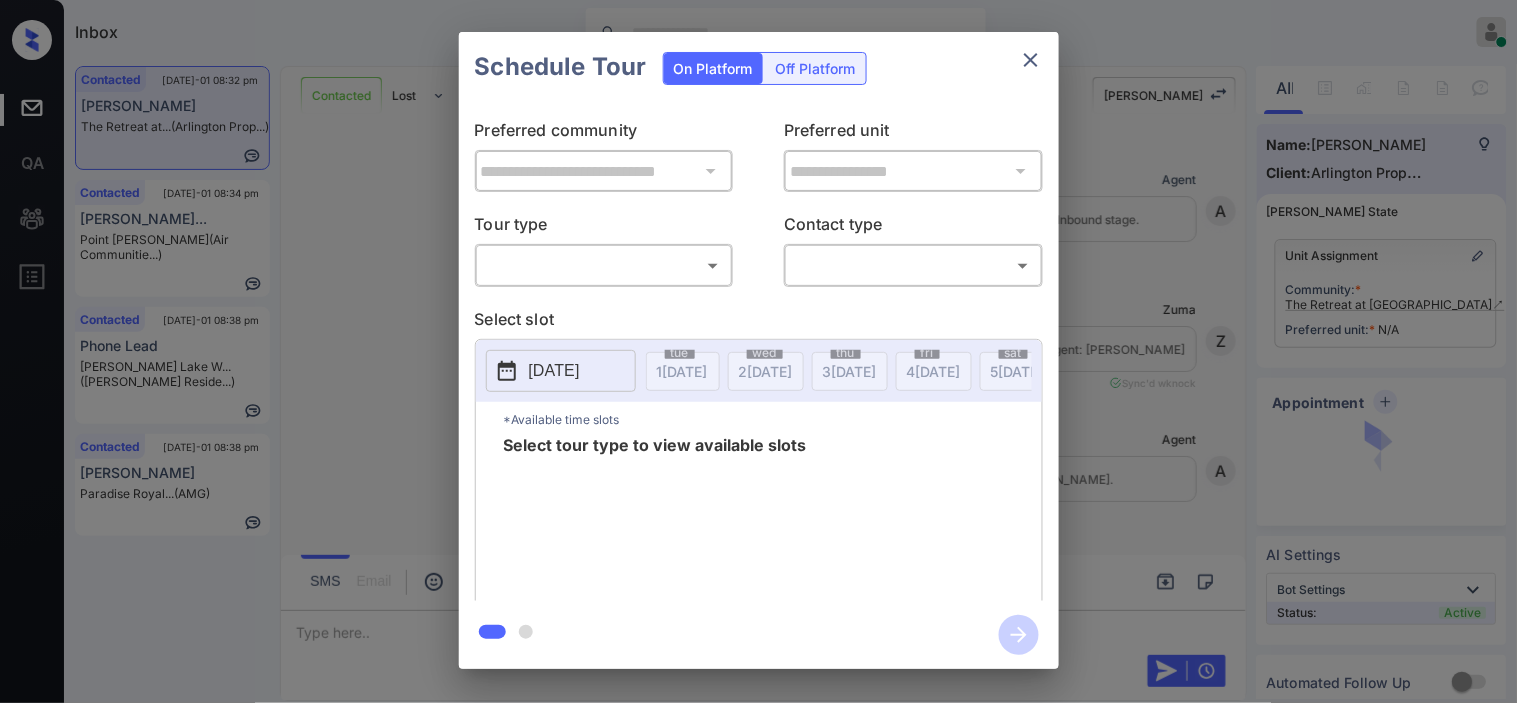 scroll, scrollTop: 710, scrollLeft: 0, axis: vertical 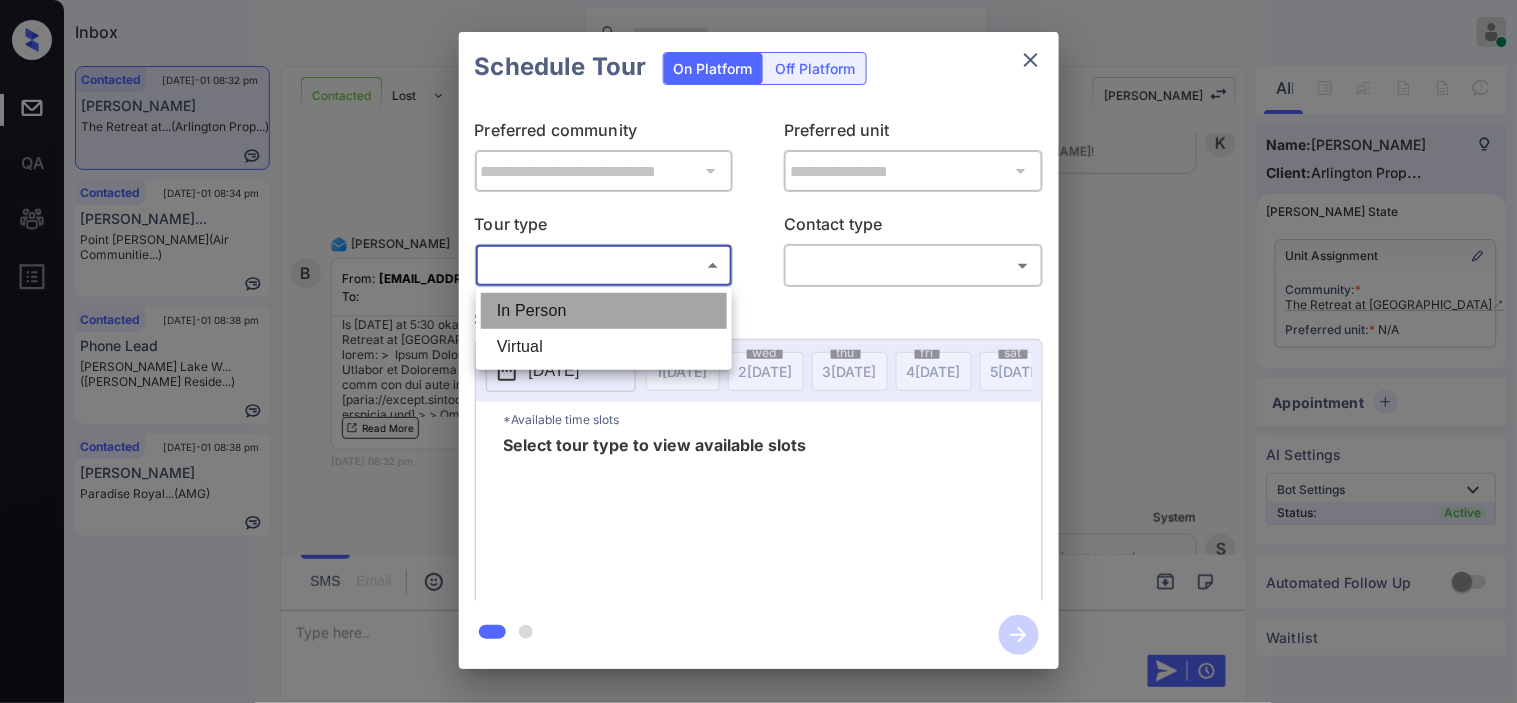 click on "In Person" at bounding box center (604, 311) 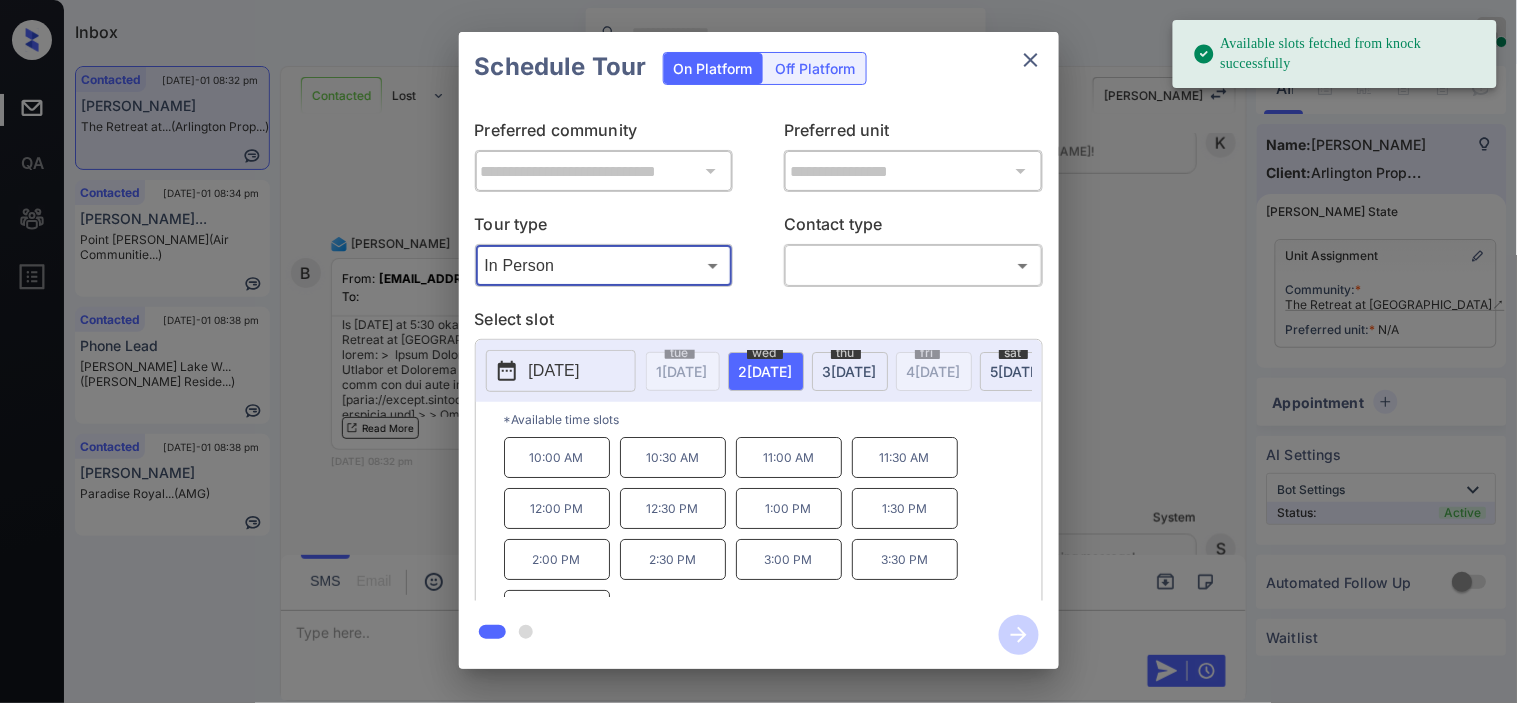 scroll, scrollTop: 34, scrollLeft: 0, axis: vertical 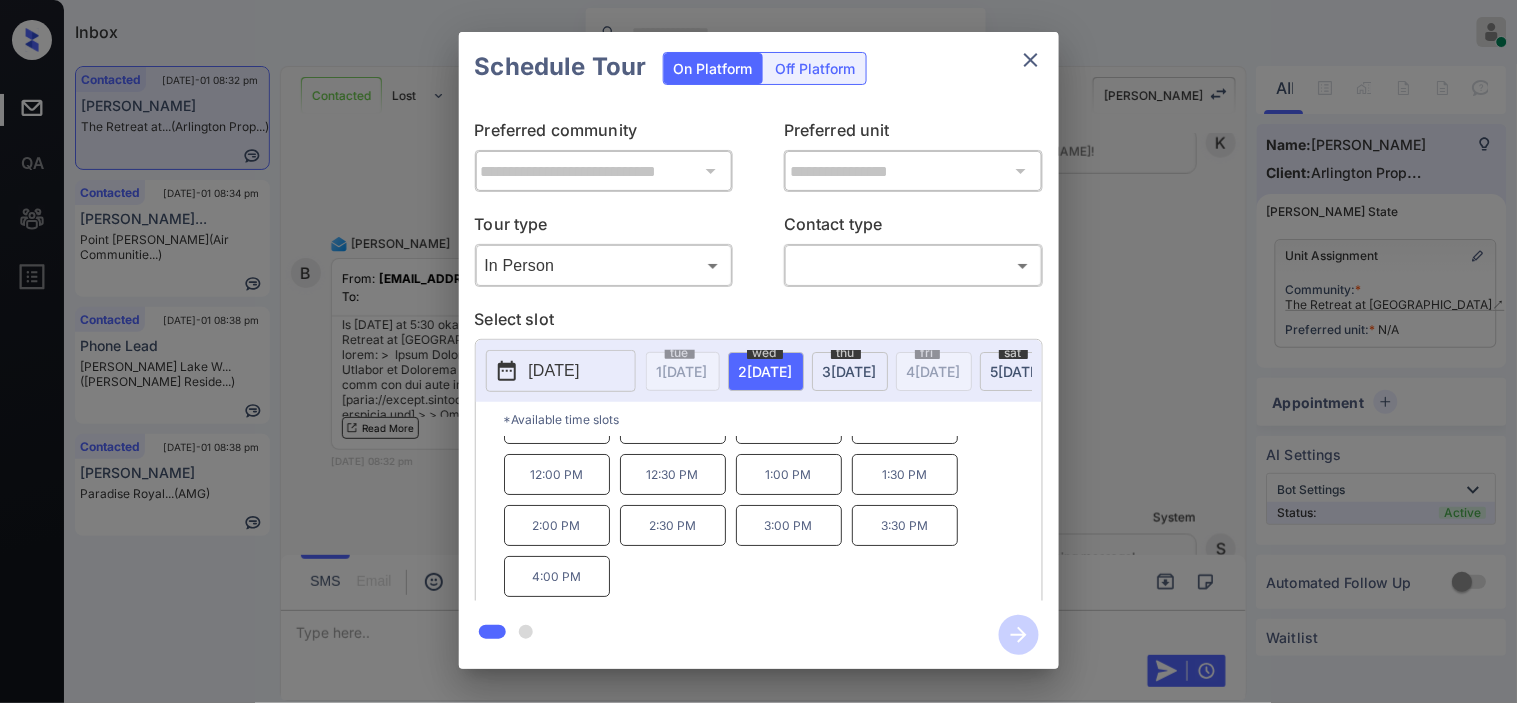 click on "**********" at bounding box center (758, 350) 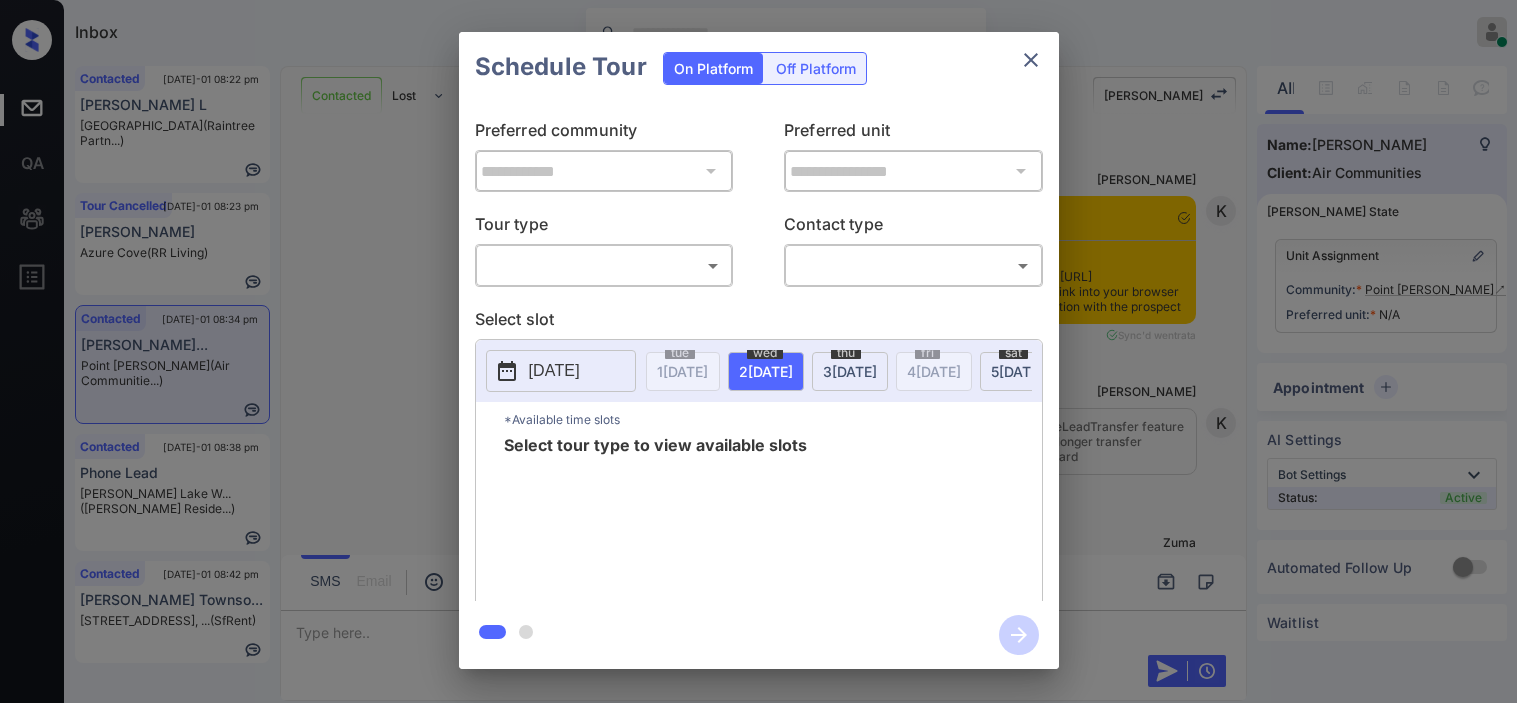 scroll, scrollTop: 0, scrollLeft: 0, axis: both 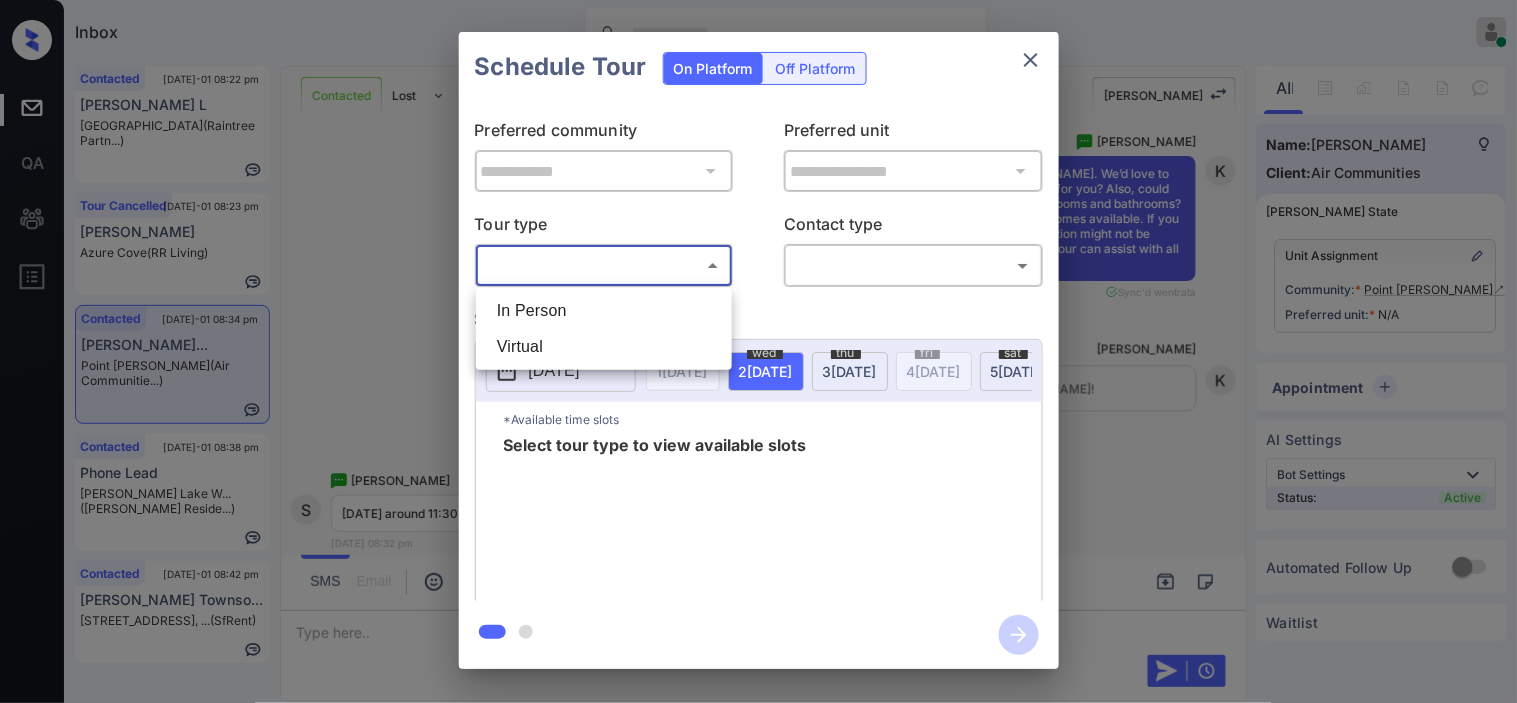 click on "Inbox Kristine Capara Online Set yourself   offline Set yourself   on break Profile Switch to  dark  mode Sign out Contacted Jul-01 08:22 pm   Gallant L Boulder Creek  (Raintree Partn...) Tour Cancelled Jul-01 08:23 pm   Keno Holt Azure Cove  (RR Living) Contacted Jul-01 08:34 pm   Salvador Herna... Point Bonita  (Air Communitie...) Contacted Jul-01 08:38 pm   Phone Lead Griffis Lake W...  (Griffis Reside...) Contacted Jul-01 08:42 pm   Korinne Townso... 1739 Pine St, ...  (SfRent) Contacted Lost Lead Sentiment: Angry Upon sliding the acknowledgement:  Lead will move to lost stage. * ​ SMS and call option will be set to opt out. AFM will be turned off for the lead. Kelsey New Message Kelsey Notes Note: <a href="https://conversation.getzuma.com/6864a71c647d0574cc6ababb">https://conversation.getzuma.com/6864a71c647d0574cc6ababb</a> - Paste this link into your browser to view Kelsey’s conversation with the prospect Jul 01, 2025 08:27 pm  Sync'd w  entrata K New Message Kelsey Jul 01, 2025 08:27 pm K Zuma Z A" at bounding box center [758, 351] 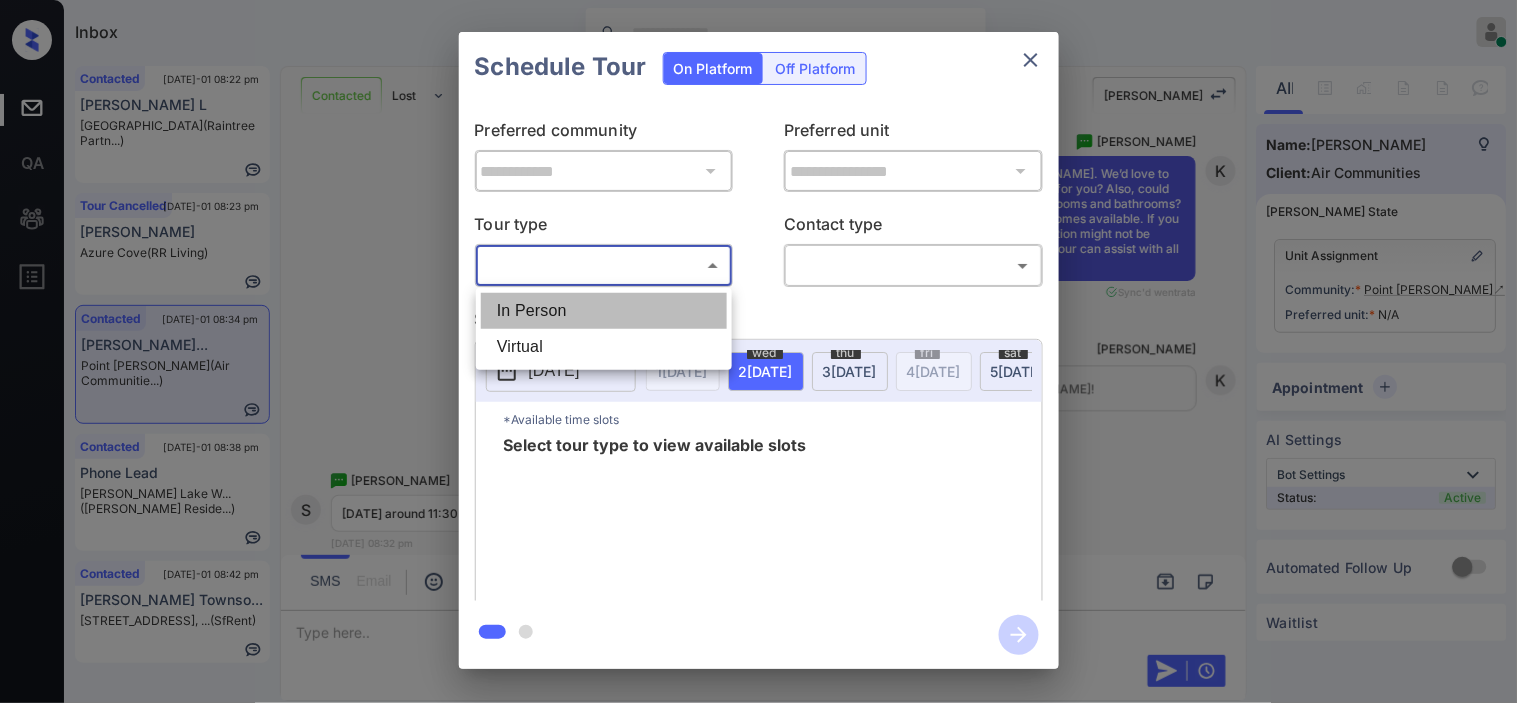 click on "In Person" at bounding box center (604, 311) 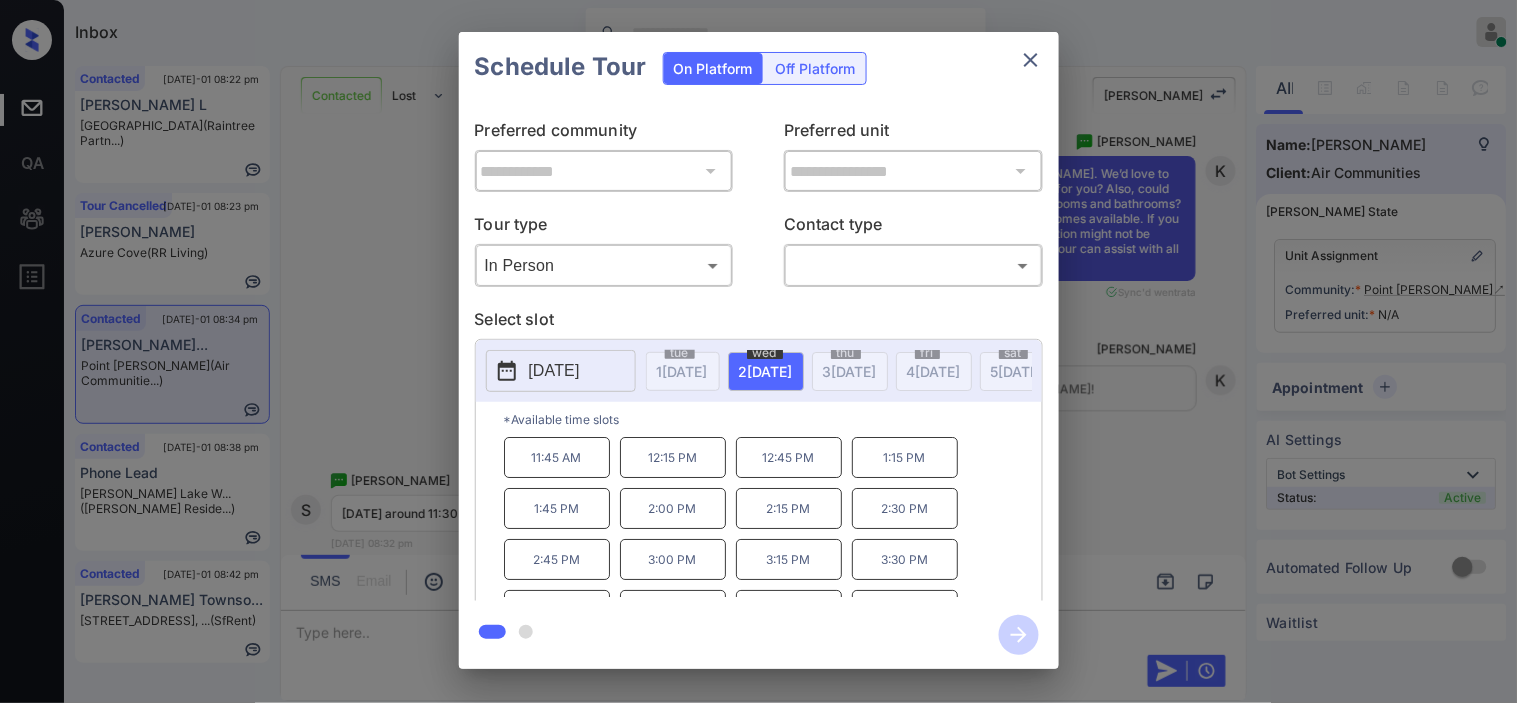 click on "**********" at bounding box center (758, 350) 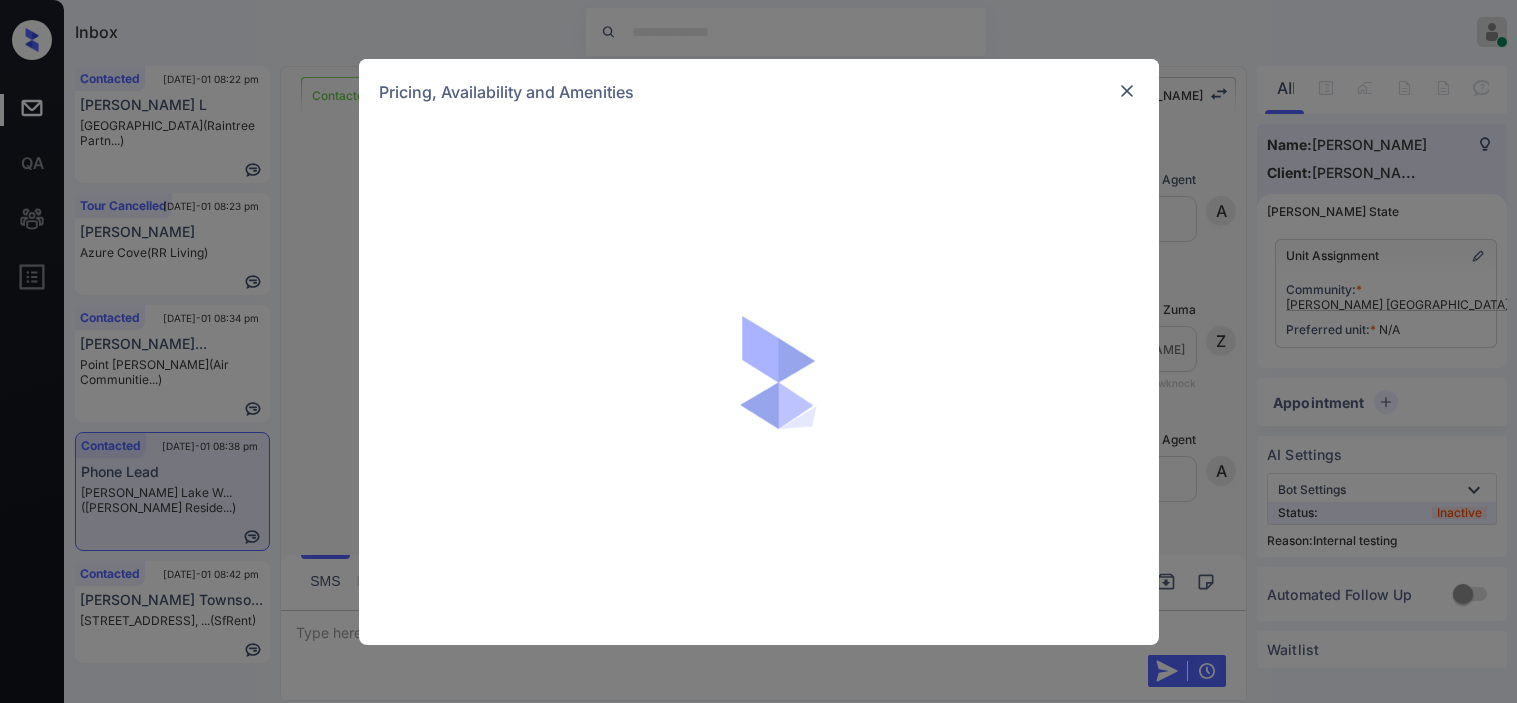 scroll, scrollTop: 0, scrollLeft: 0, axis: both 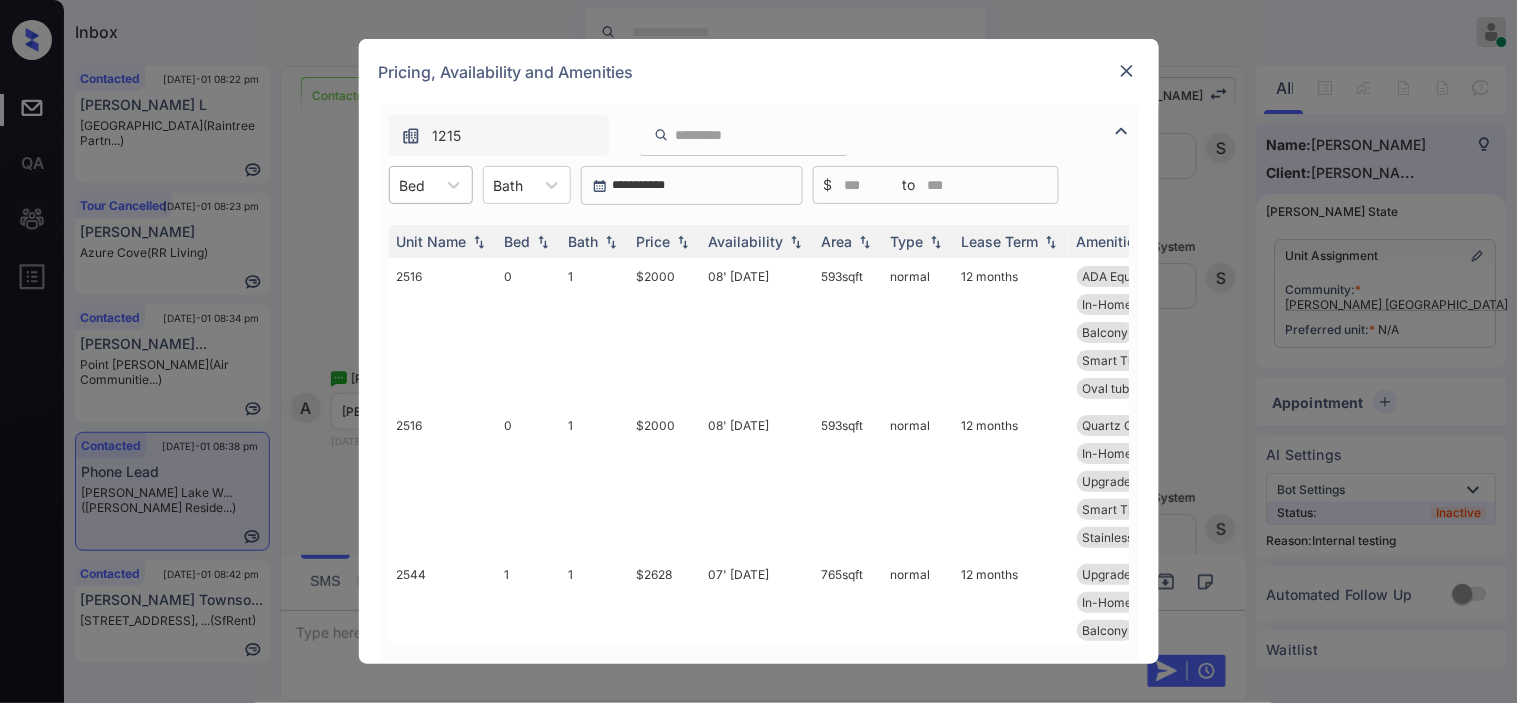 click on "Bed" at bounding box center [413, 185] 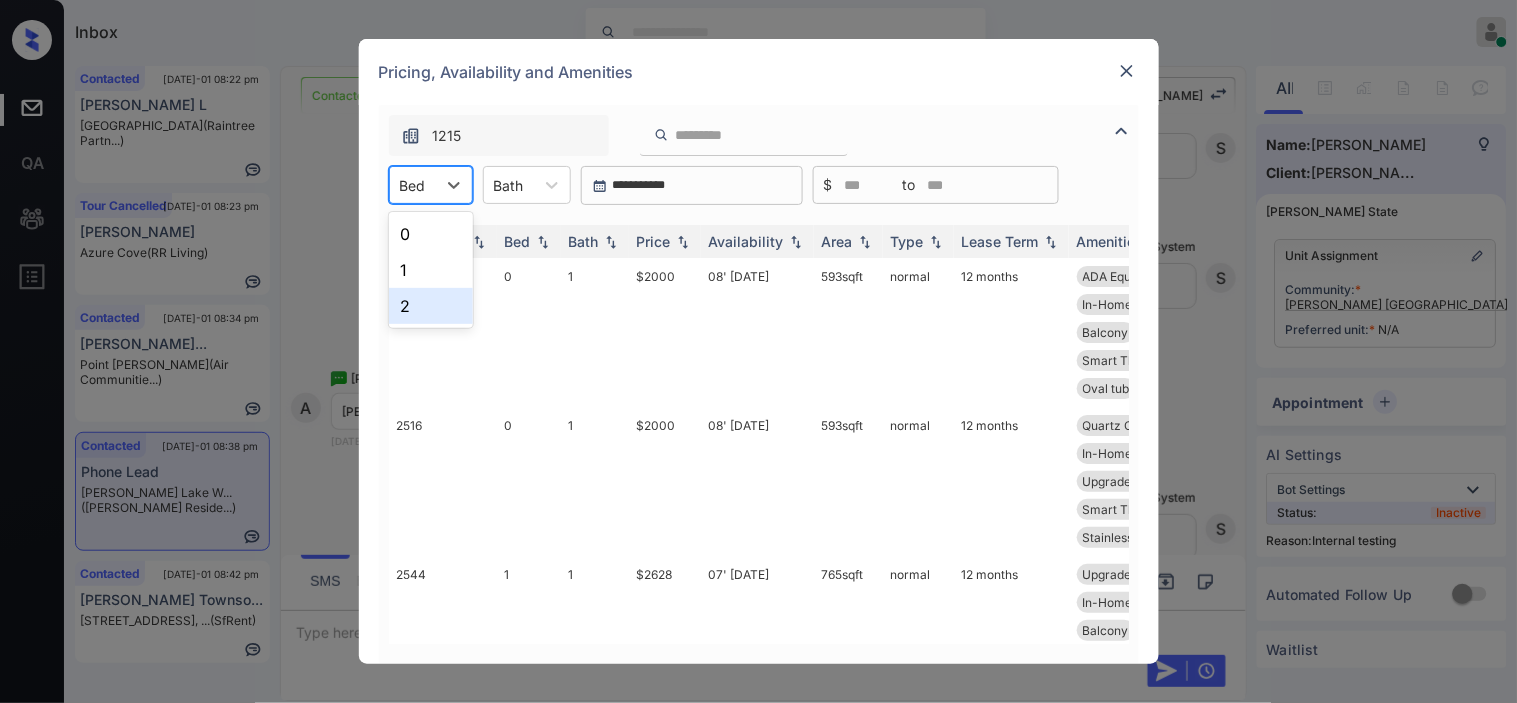 click on "2" at bounding box center [431, 306] 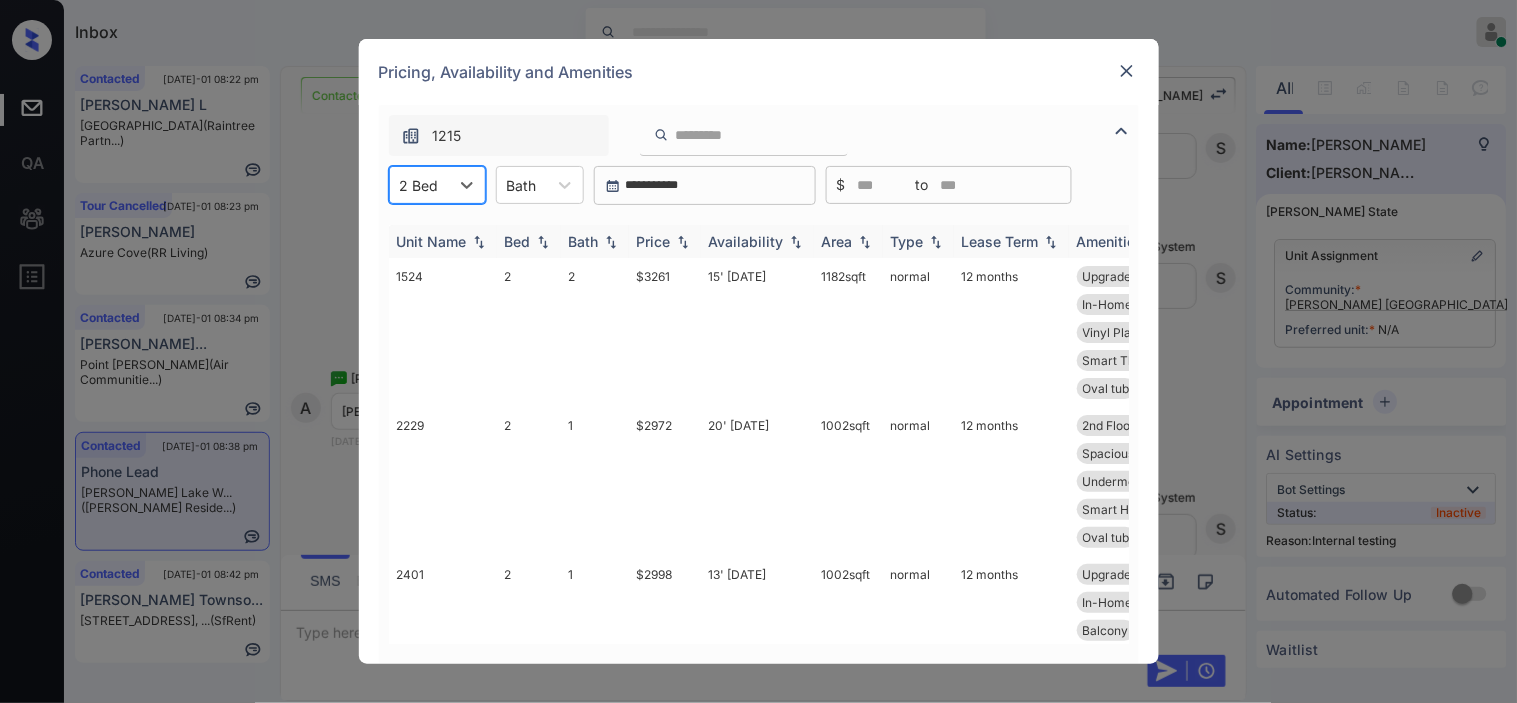 click on "Price" at bounding box center [654, 241] 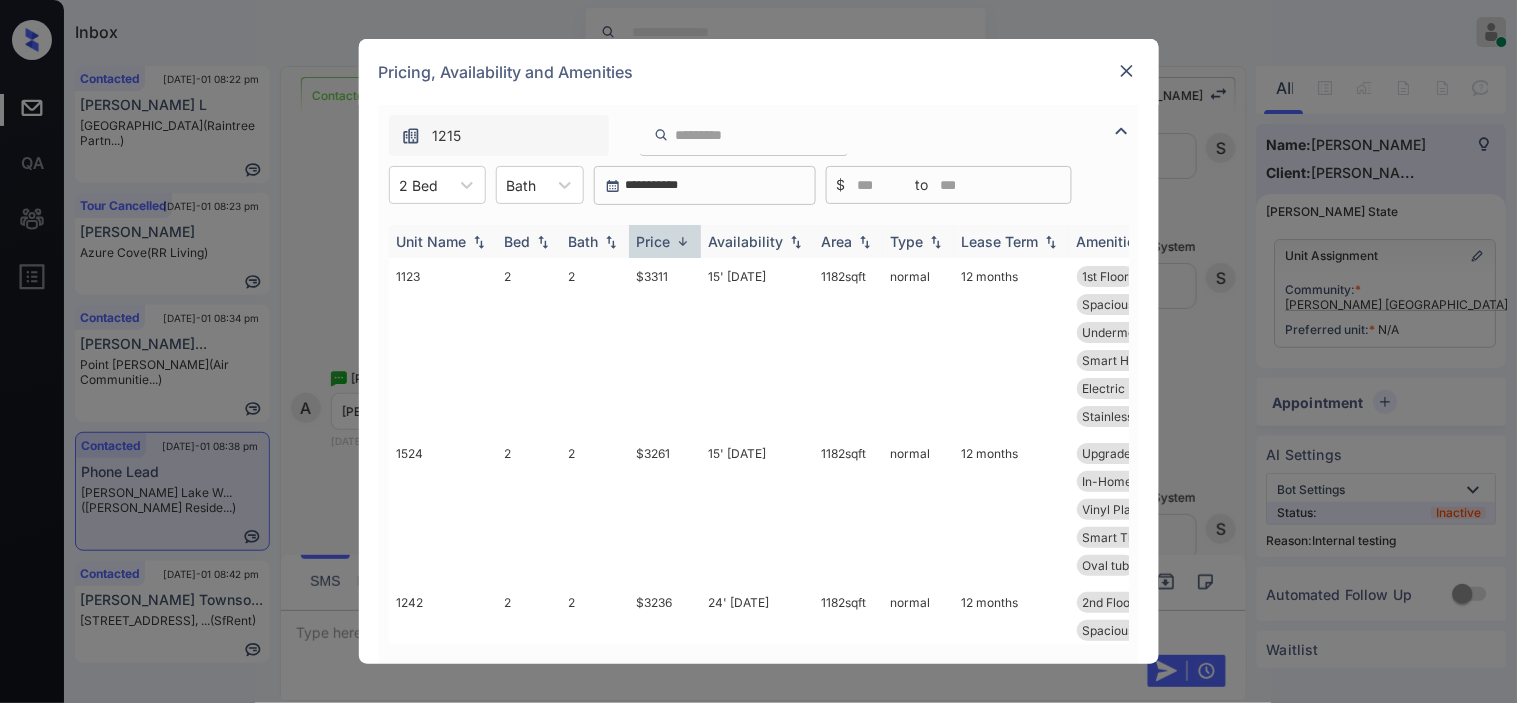 click on "Price" at bounding box center [654, 241] 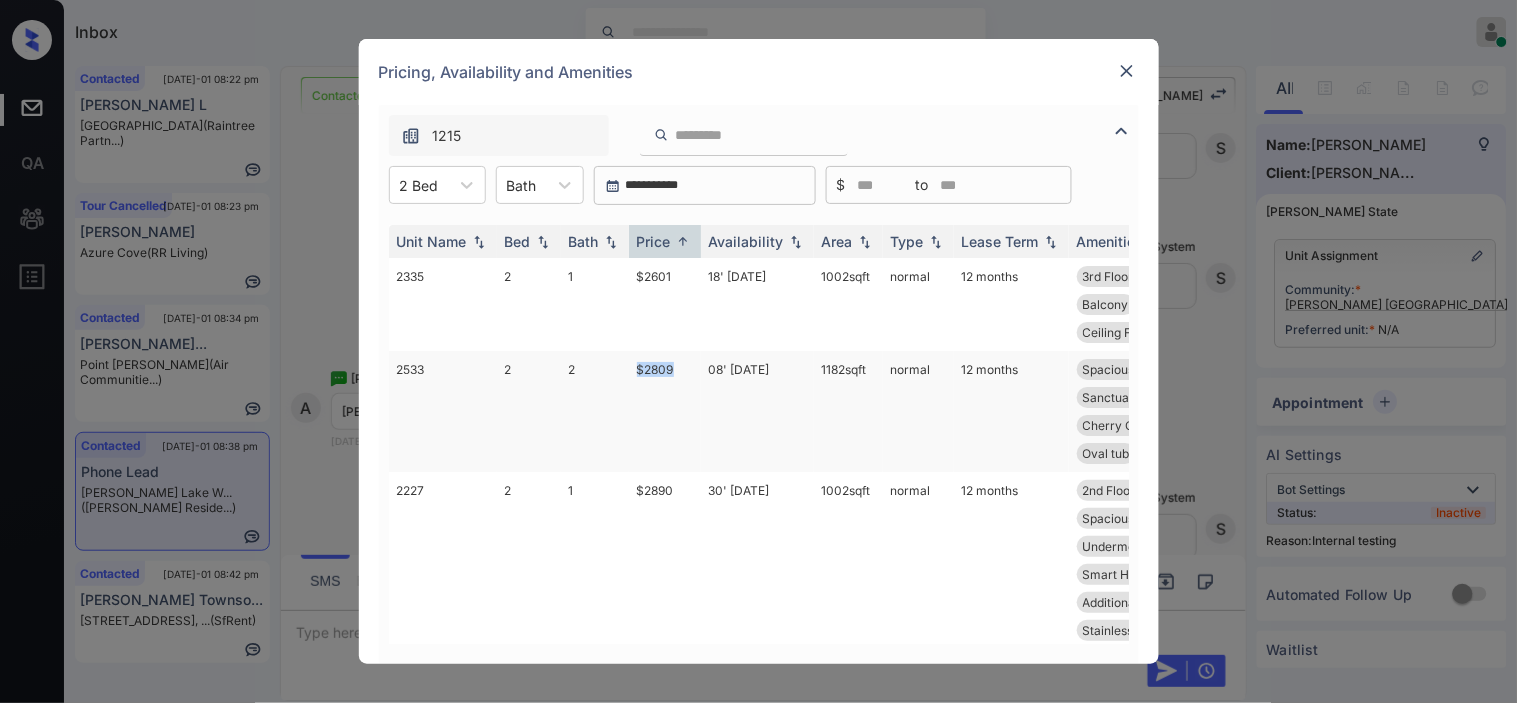 drag, startPoint x: 615, startPoint y: 361, endPoint x: 691, endPoint y: 362, distance: 76.00658 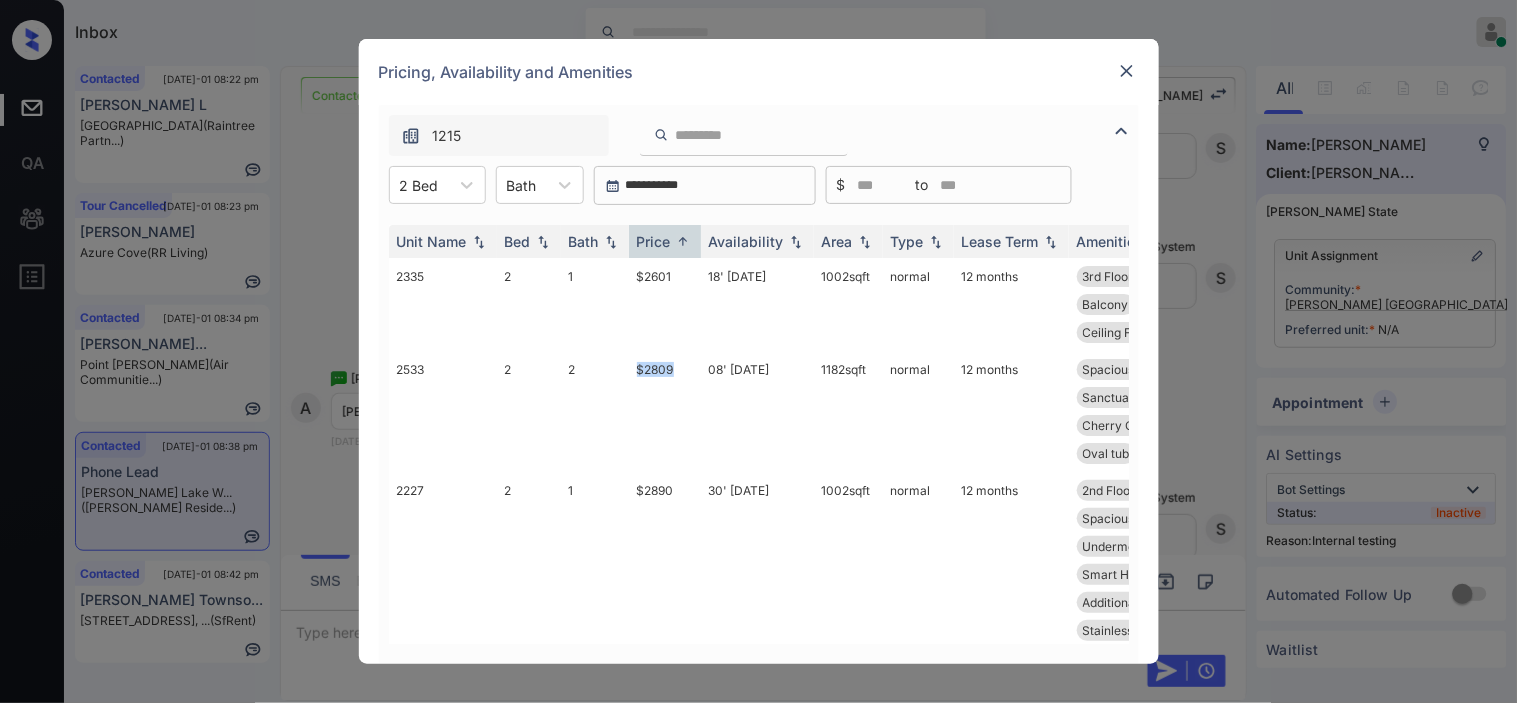 copy on "$2809" 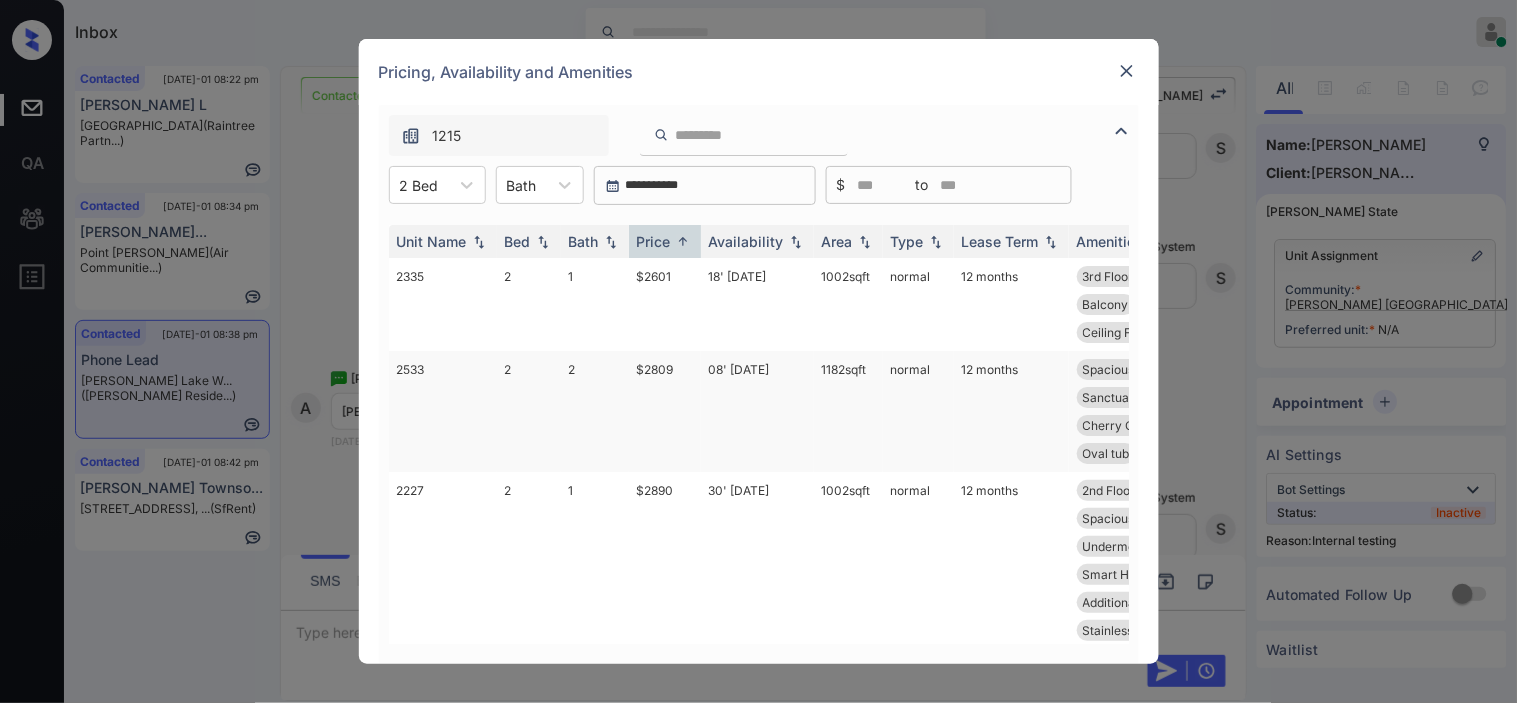 click on "08' May 25" at bounding box center [757, 411] 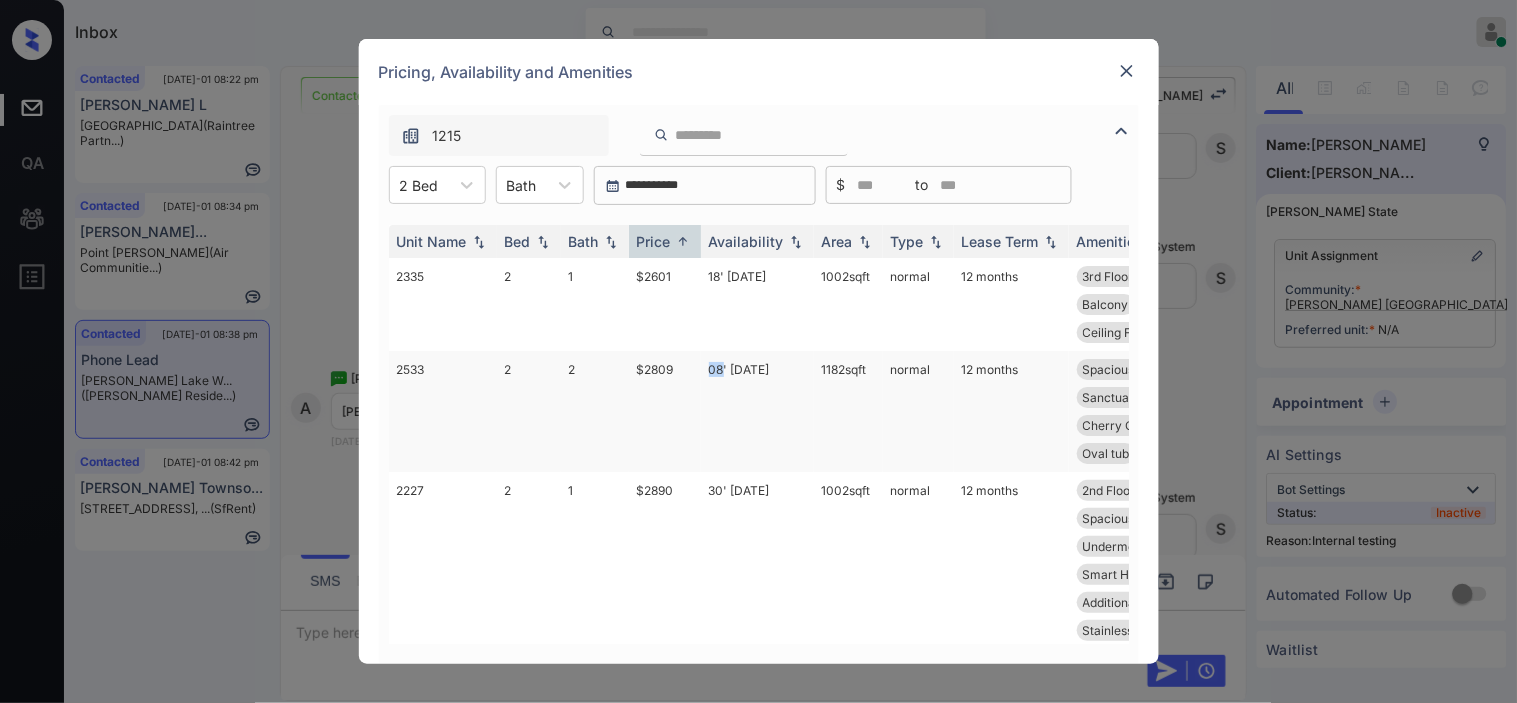 click on "08' May 25" at bounding box center (757, 411) 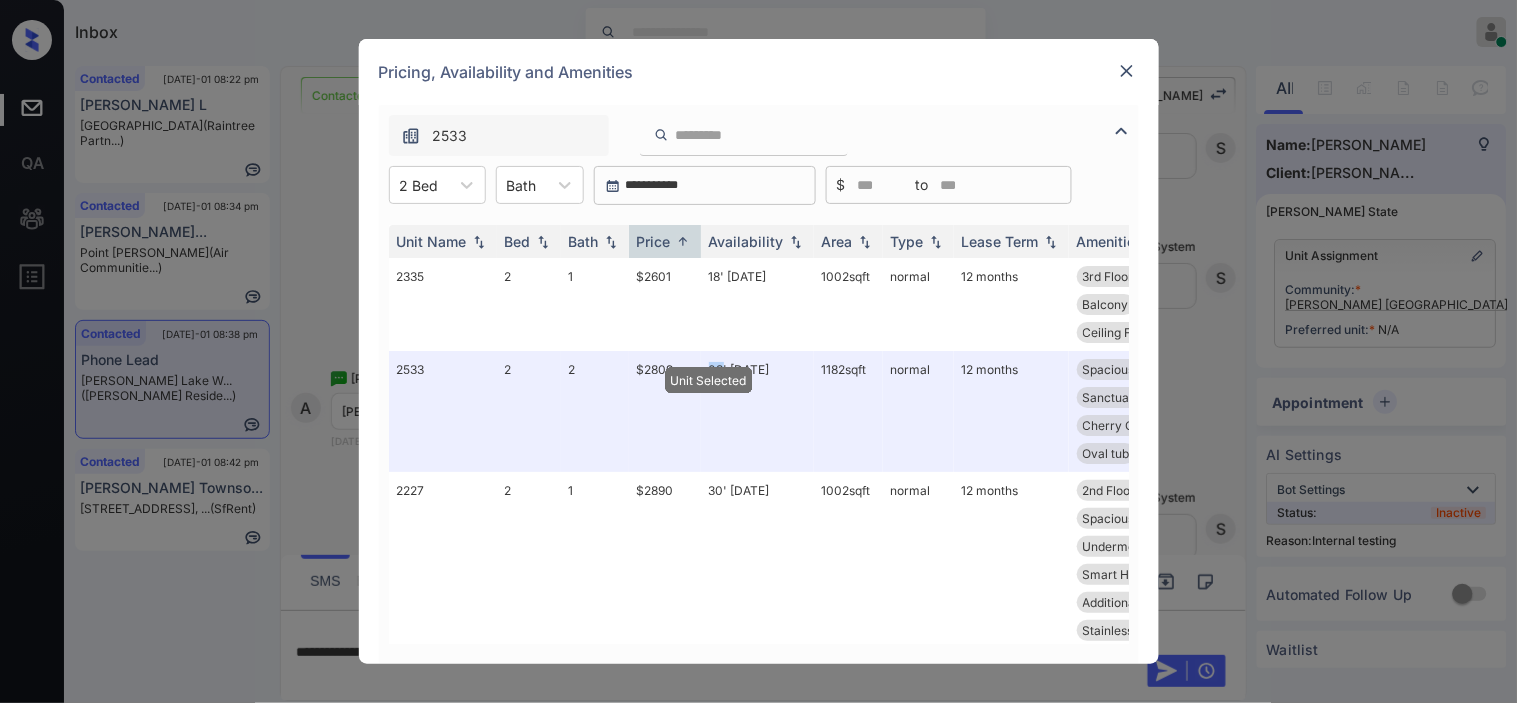 click at bounding box center [1127, 71] 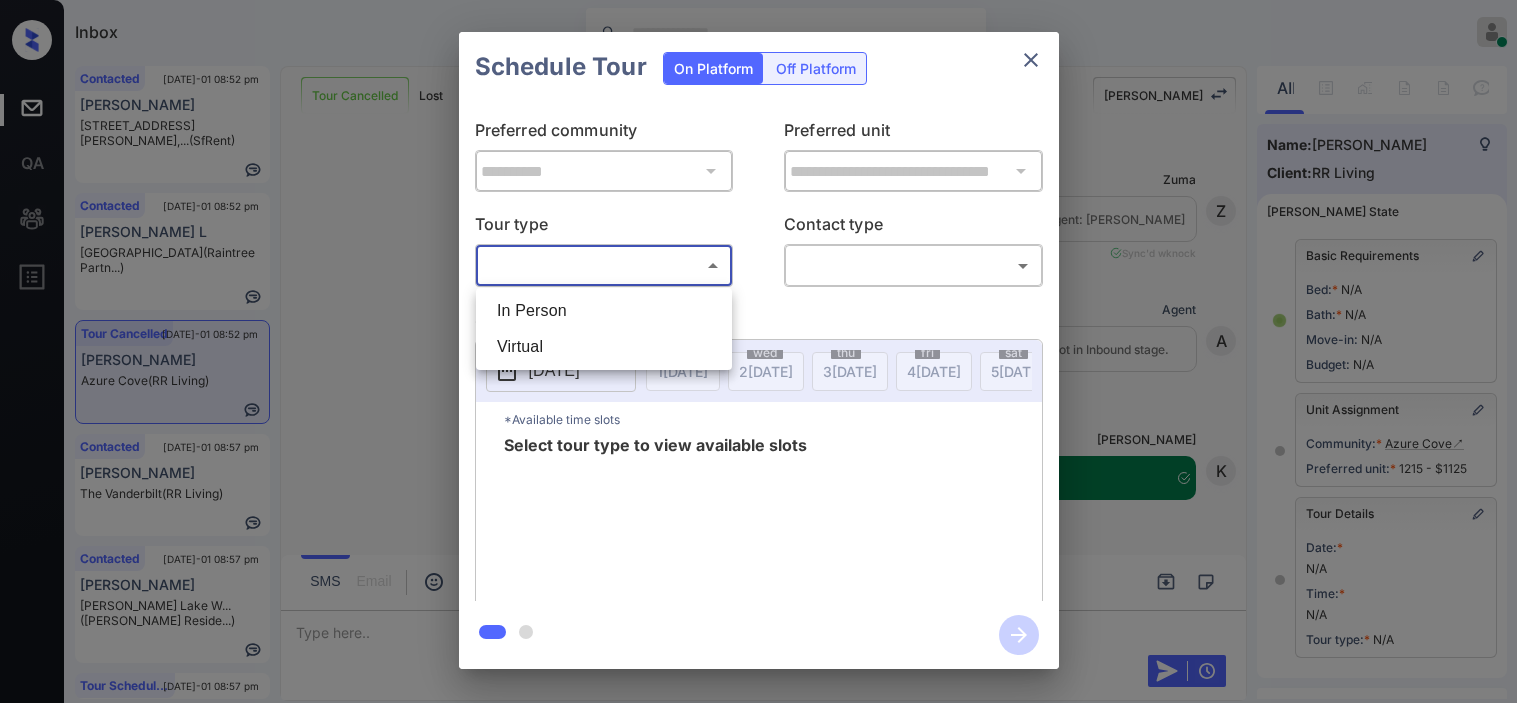 click on "In Person" at bounding box center [604, 311] 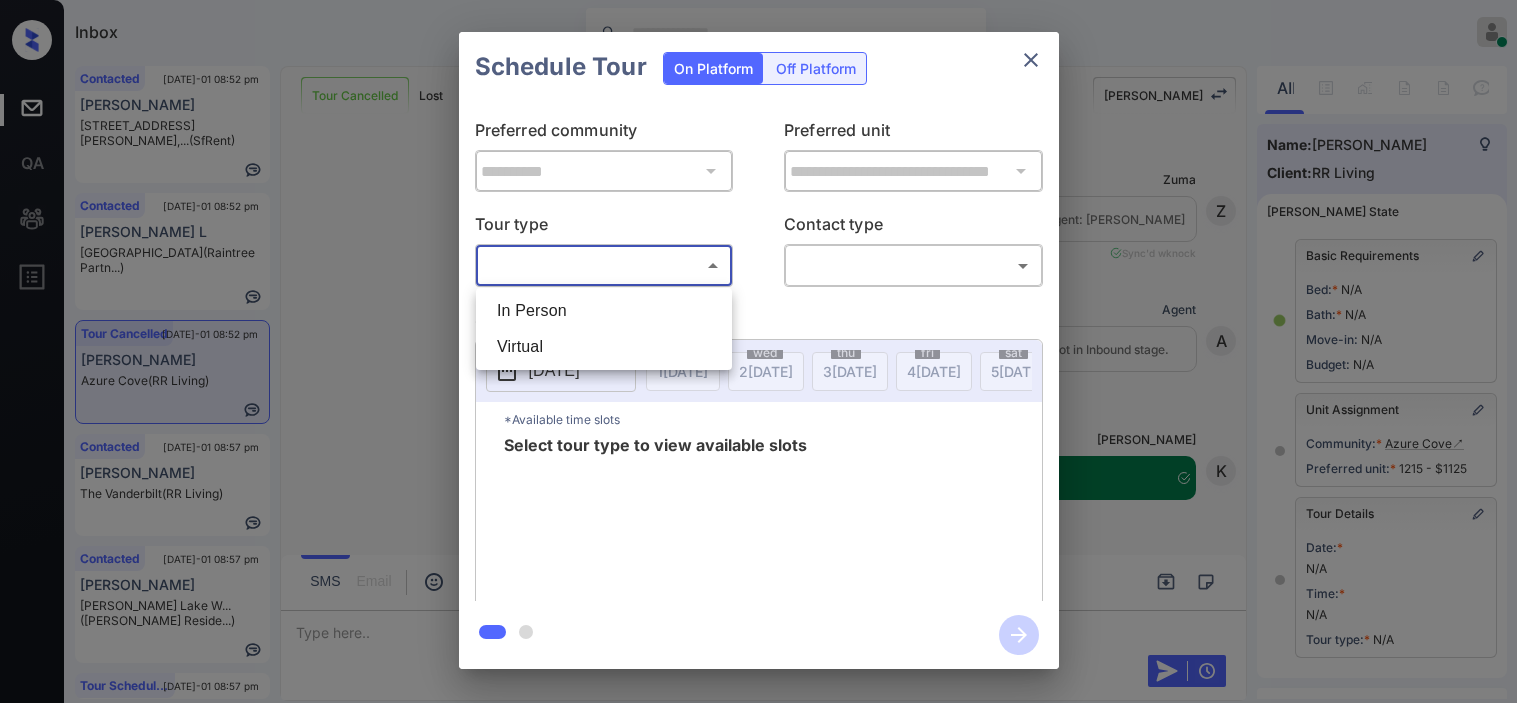 type on "********" 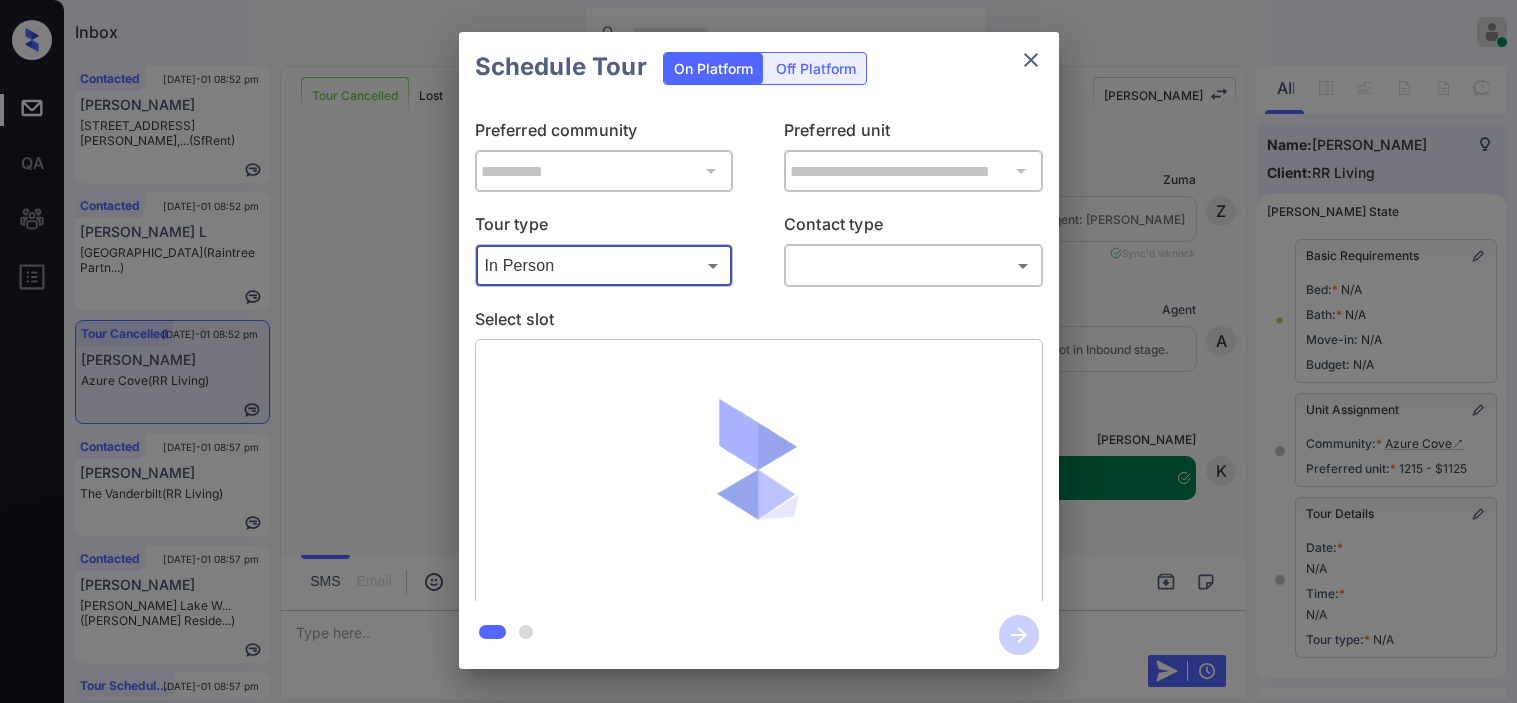 scroll, scrollTop: 0, scrollLeft: 0, axis: both 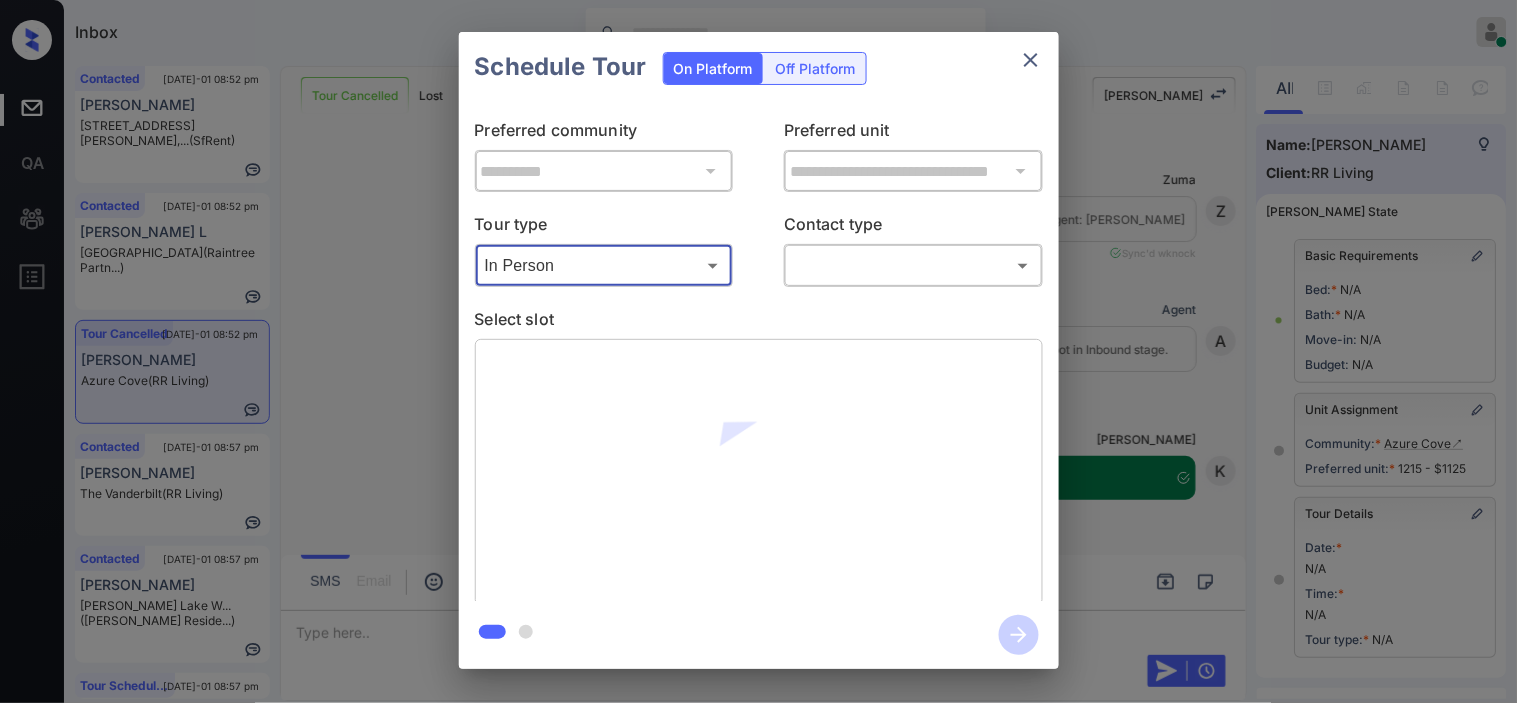 click on "Inbox [PERSON_NAME] Online Set yourself   offline Set yourself   on break Profile Switch to  dark  mode Sign out Contacted [DATE]-01 08:52 pm   [PERSON_NAME] [STREET_ADDRESS][PERSON_NAME]  (SfRent) Contacted [DATE]-01 08:52 pm   [PERSON_NAME][GEOGRAPHIC_DATA]  (Raintree Partn...) Tour Cancelled [DATE]-01 08:52 pm   [PERSON_NAME][GEOGRAPHIC_DATA]  (RR Living) Contacted [DATE]-01 08:57 pm   [PERSON_NAME] The Vanderbilt  (RR Living) Contacted [DATE]-01 08:57 pm   [PERSON_NAME] [PERSON_NAME] Lake W...  ([PERSON_NAME] Reside...) Tour Scheduled [DATE]-01 08:57 pm   [PERSON_NAME] at [GEOGRAPHIC_DATA]...  (Raintree Partn...) Tour Cancelled Lost Lead Sentiment: Angry Upon sliding the acknowledgement:  Lead will move to lost stage. * ​ SMS and call option will be set to opt out. AFM will be turned off for the lead. [PERSON_NAME] New Message [PERSON_NAME] Lead transferred to leasing agent: [PERSON_NAME] [DATE] 11:22 am  Sync'd w  knock Z New Message Agent Lead created via zuma-chatbot in Inbound stage. [DATE] 11:22 am A New Message [PERSON_NAME] Tour booking successful [DATE] 11:22 am K [PERSON_NAME]" at bounding box center [758, 351] 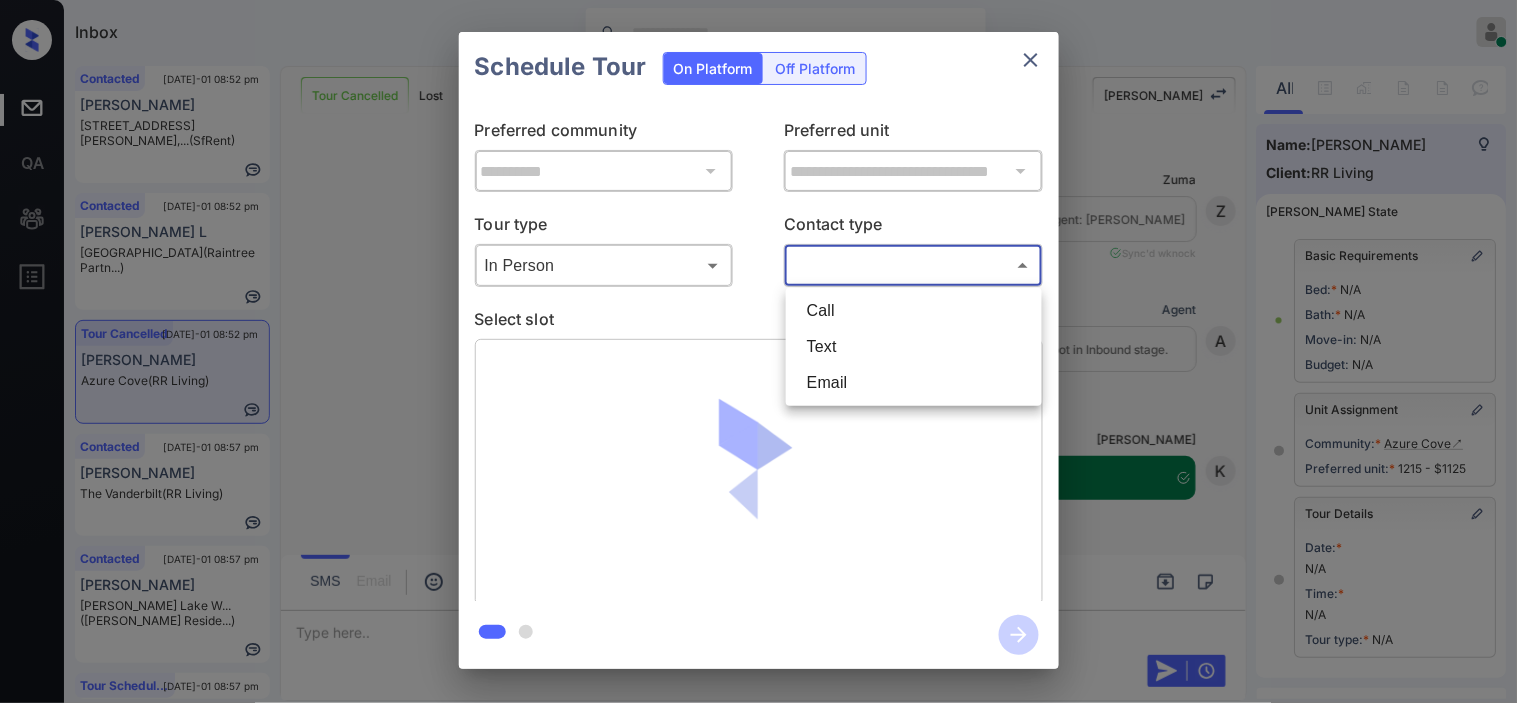 scroll, scrollTop: 37005, scrollLeft: 0, axis: vertical 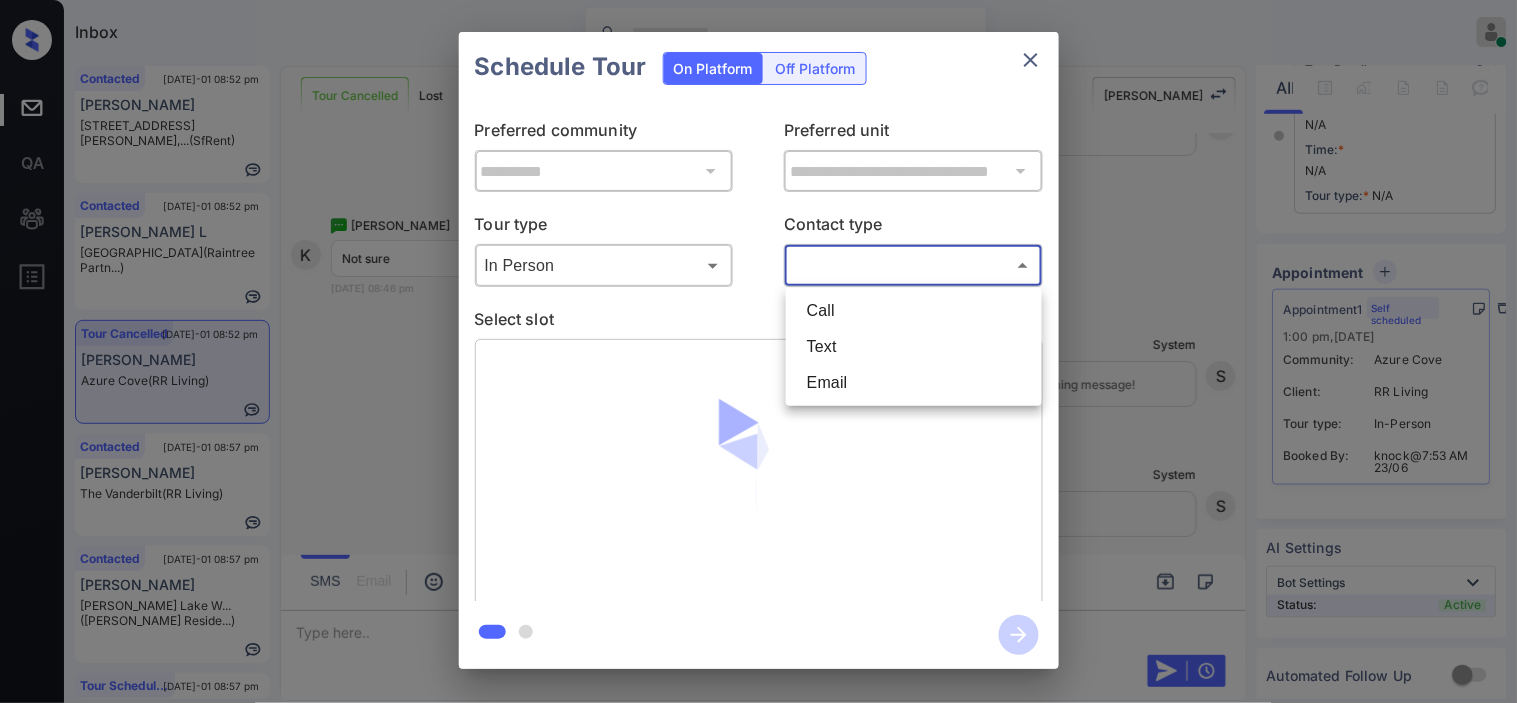 click on "Text" at bounding box center [914, 347] 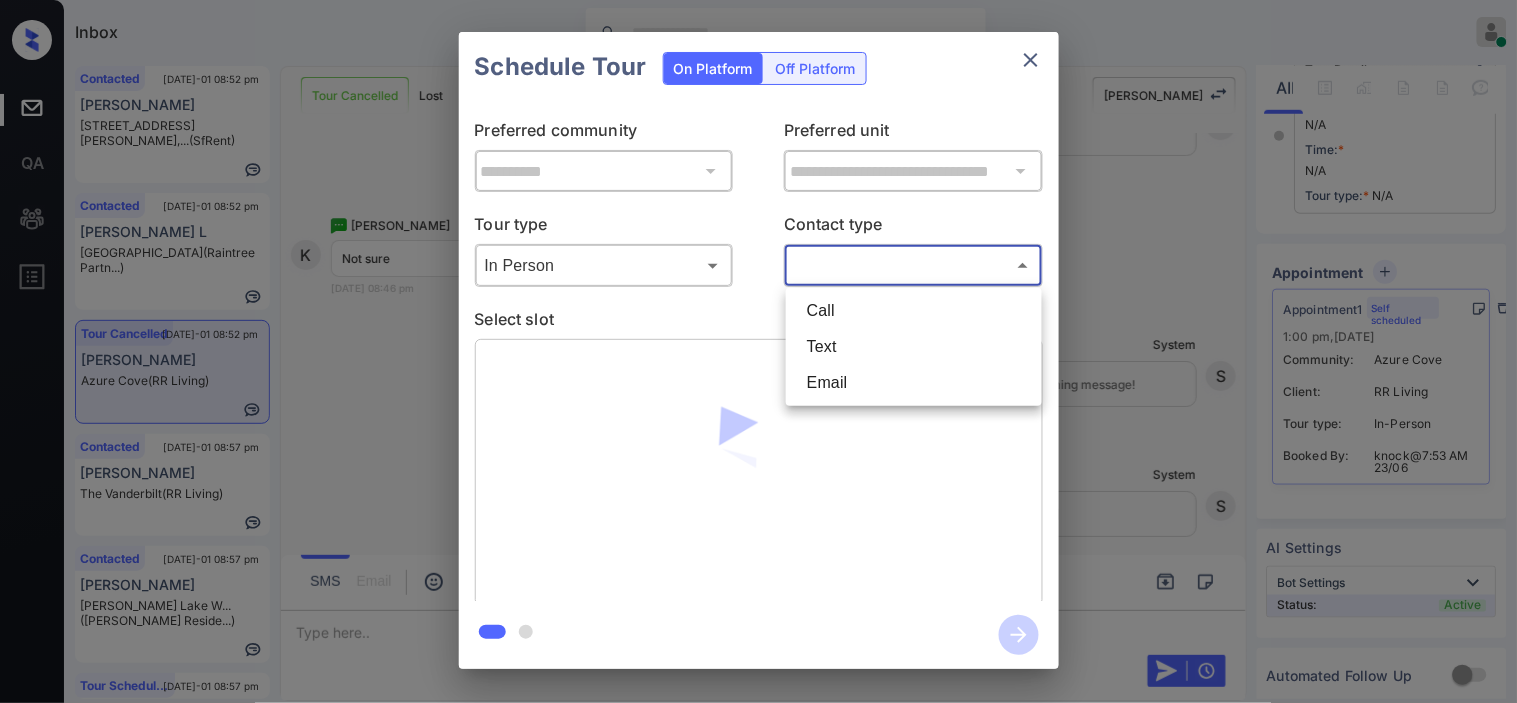 type on "****" 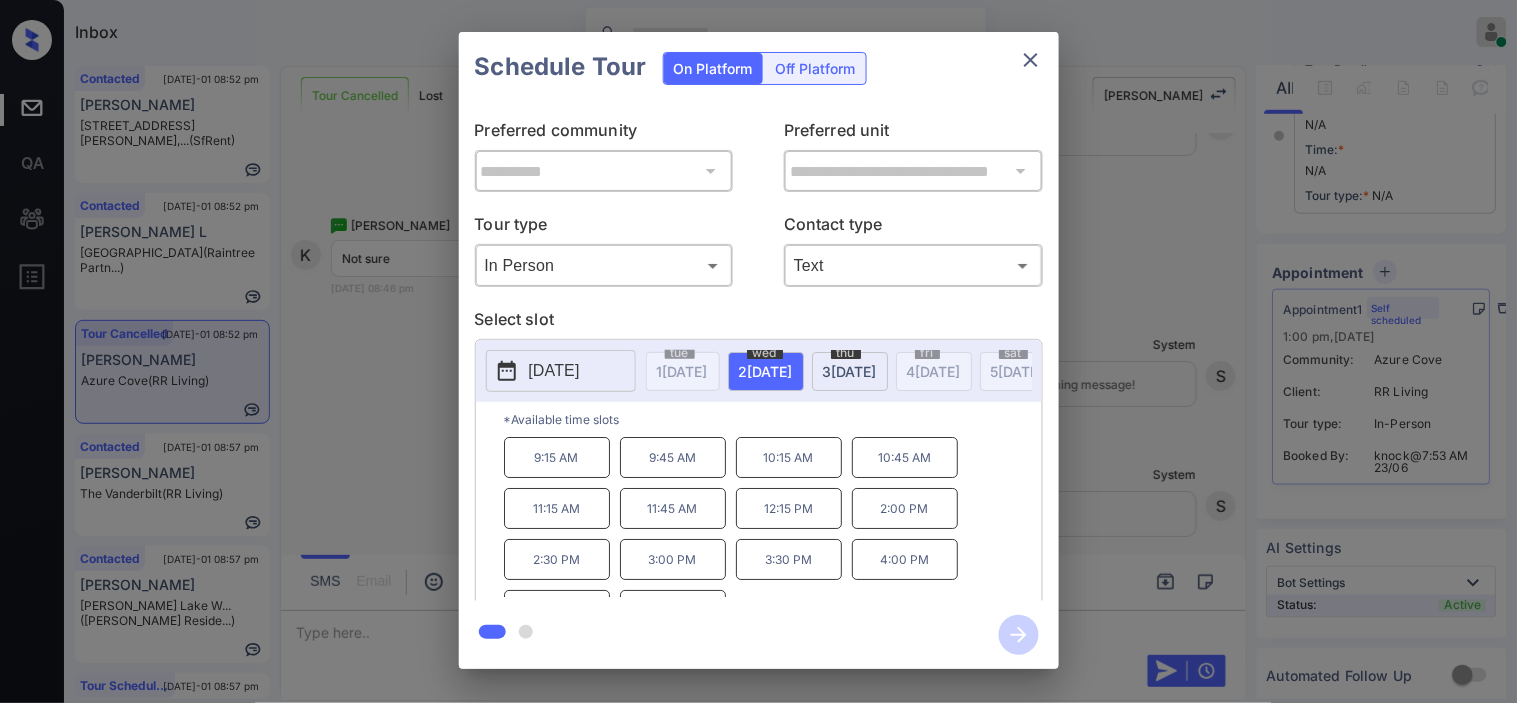 click on "thu 3 JUL" at bounding box center (850, 371) 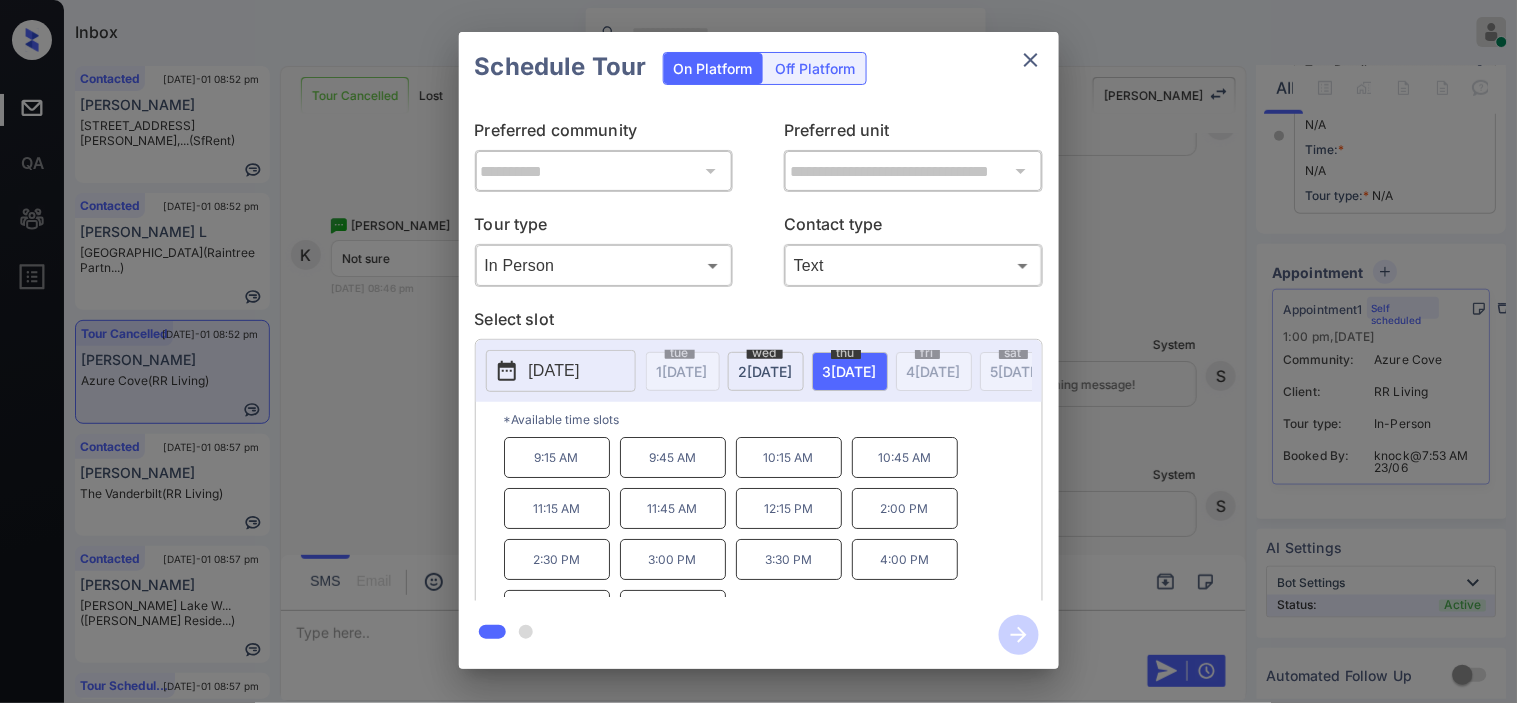 scroll, scrollTop: 34, scrollLeft: 0, axis: vertical 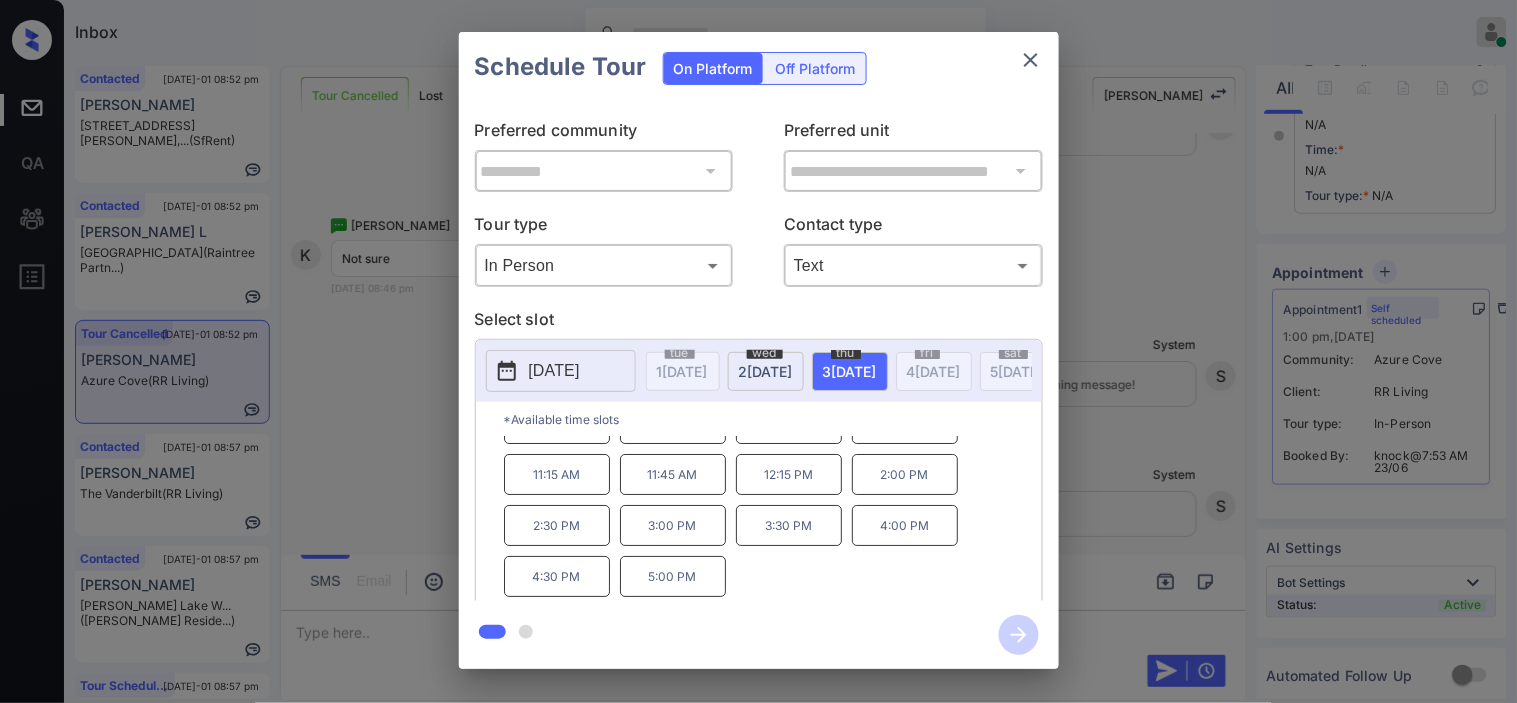 click on "**********" at bounding box center [758, 350] 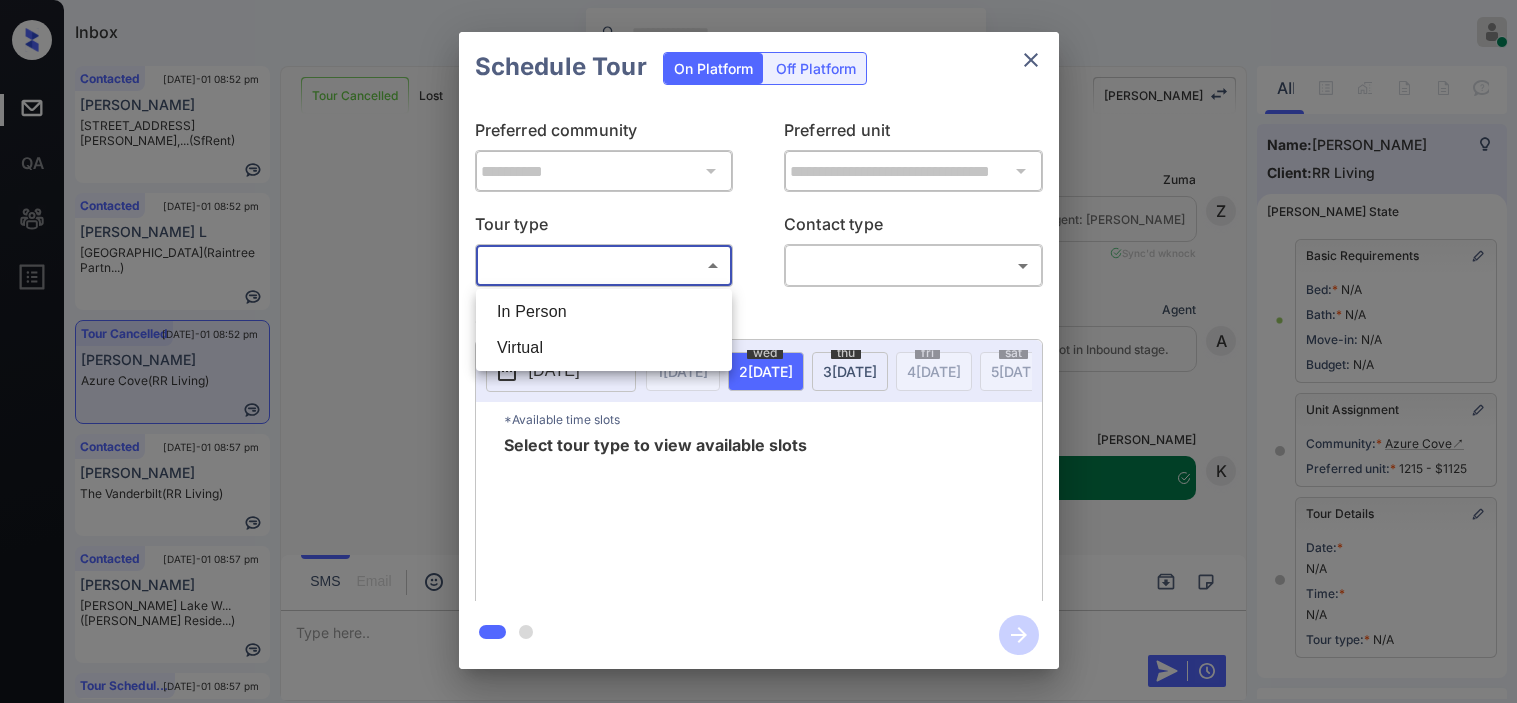 click on "Inbox [PERSON_NAME] Online Set yourself   offline Set yourself   on break Profile Switch to  dark  mode Sign out Contacted [DATE]-01 08:52 pm   [PERSON_NAME] [STREET_ADDRESS][PERSON_NAME]  (SfRent) Contacted [DATE]-01 08:52 pm   [PERSON_NAME][GEOGRAPHIC_DATA]  (Raintree Partn...) Tour Cancelled [DATE]-01 08:52 pm   [PERSON_NAME][GEOGRAPHIC_DATA]  (RR Living) Contacted [DATE]-01 08:57 pm   [PERSON_NAME] The Vanderbilt  (RR Living) Contacted [DATE]-01 08:57 pm   [PERSON_NAME] [PERSON_NAME] Lake W...  ([PERSON_NAME] Reside...) Tour Scheduled [DATE]-01 08:57 pm   [PERSON_NAME] at [GEOGRAPHIC_DATA]...  (Raintree Partn...) Tour Cancelled Lost Lead Sentiment: Angry Upon sliding the acknowledgement:  Lead will move to lost stage. * ​ SMS and call option will be set to opt out. AFM will be turned off for the lead. [PERSON_NAME] New Message [PERSON_NAME] Lead transferred to leasing agent: [PERSON_NAME] [DATE] 11:22 am  Sync'd w  knock Z New Message Agent Lead created via zuma-chatbot in Inbound stage. [DATE] 11:22 am A New Message [PERSON_NAME] Tour booking successful [DATE] 11:22 am K [PERSON_NAME]" at bounding box center (758, 351) 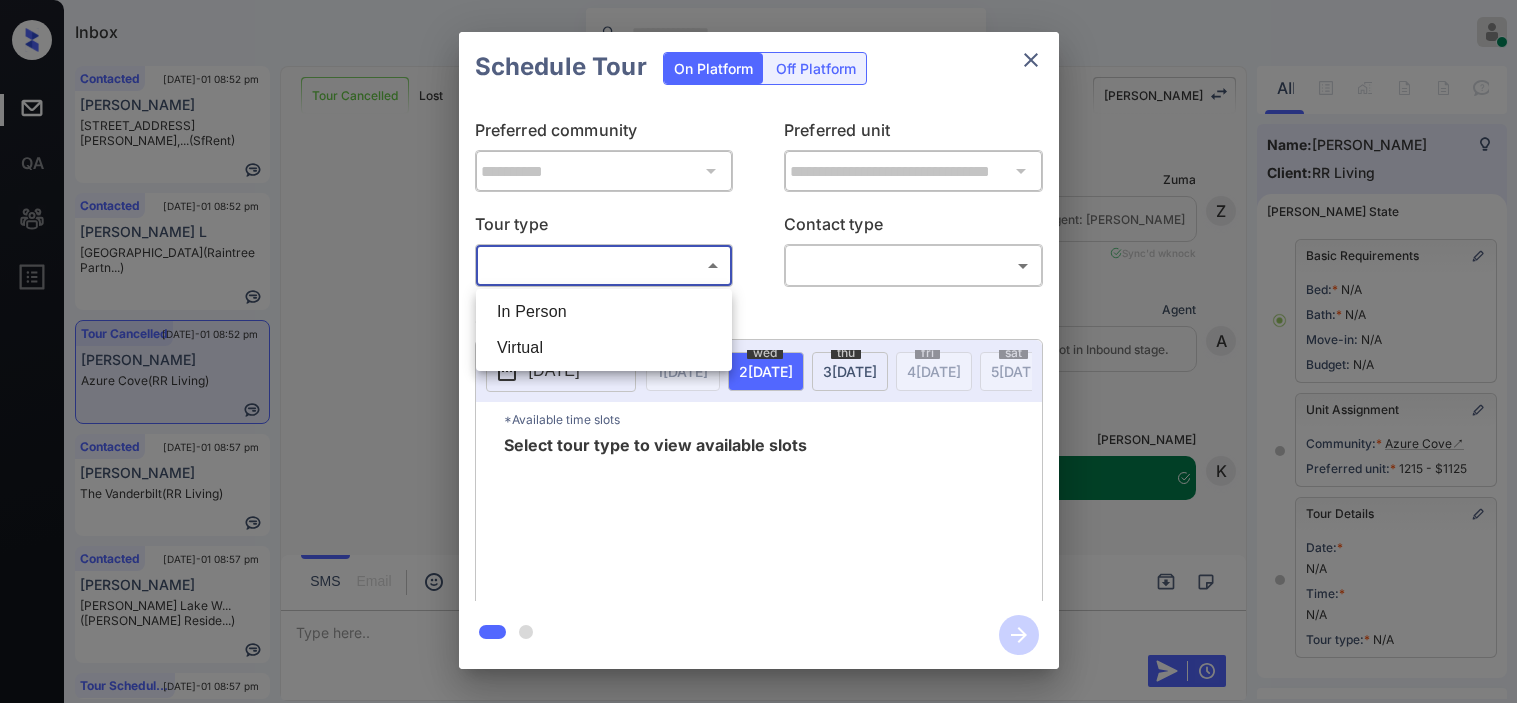 scroll, scrollTop: 0, scrollLeft: 0, axis: both 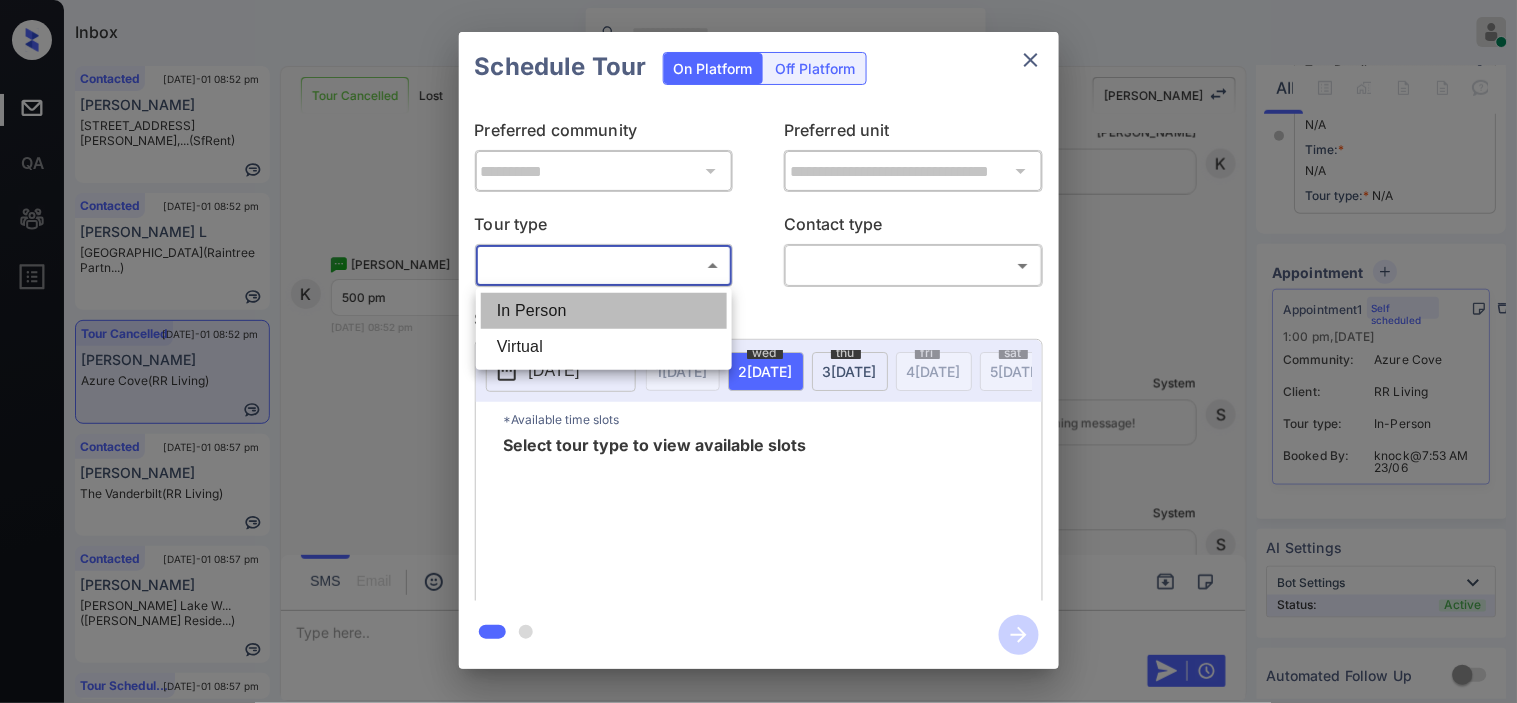 click on "In Person" at bounding box center [604, 311] 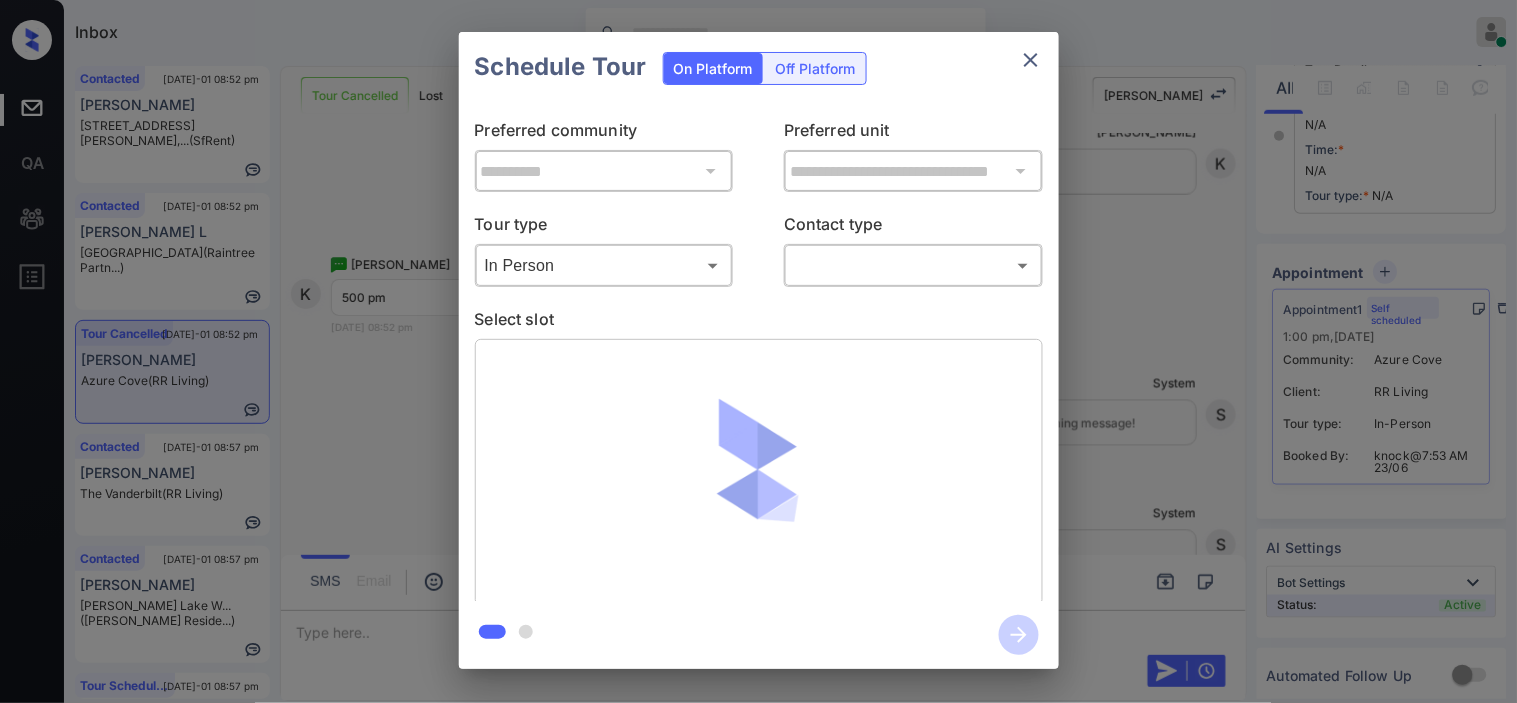 click on "Inbox Kristine Capara Online Set yourself   offline Set yourself   on break Profile Switch to  dark  mode Sign out Contacted Jul-01 08:52 pm   Stuart Barrett 930 Sutter St,...  (SfRent) Contacted Jul-01 08:52 pm   Gallant L Boulder Creek  (Raintree Partn...) Tour Cancelled Jul-01 08:52 pm   Keno Holt Azure Cove  (RR Living) Contacted Jul-01 08:57 pm   Rita Alcala The Vanderbilt  (RR Living) Contacted Jul-01 08:57 pm   Anil Bhardwaj Griffis Lake W...  (Griffis Reside...) Tour Scheduled Jul-01 08:57 pm   Jianxian Yu Hensley at Cor...  (Raintree Partn...) Tour Cancelled Lost Lead Sentiment: Angry Upon sliding the acknowledgement:  Lead will move to lost stage. * ​ SMS and call option will be set to opt out. AFM will be turned off for the lead. Kelsey New Message Zuma Lead transferred to leasing agent: kelsey Jun 08, 2025 11:22 am  Sync'd w  knock Z New Message Agent Lead created via zuma-chatbot in Inbound stage. Jun 08, 2025 11:22 am A New Message Kelsey Tour booking successful Jun 08, 2025 11:22 am K Kelsey" at bounding box center (758, 351) 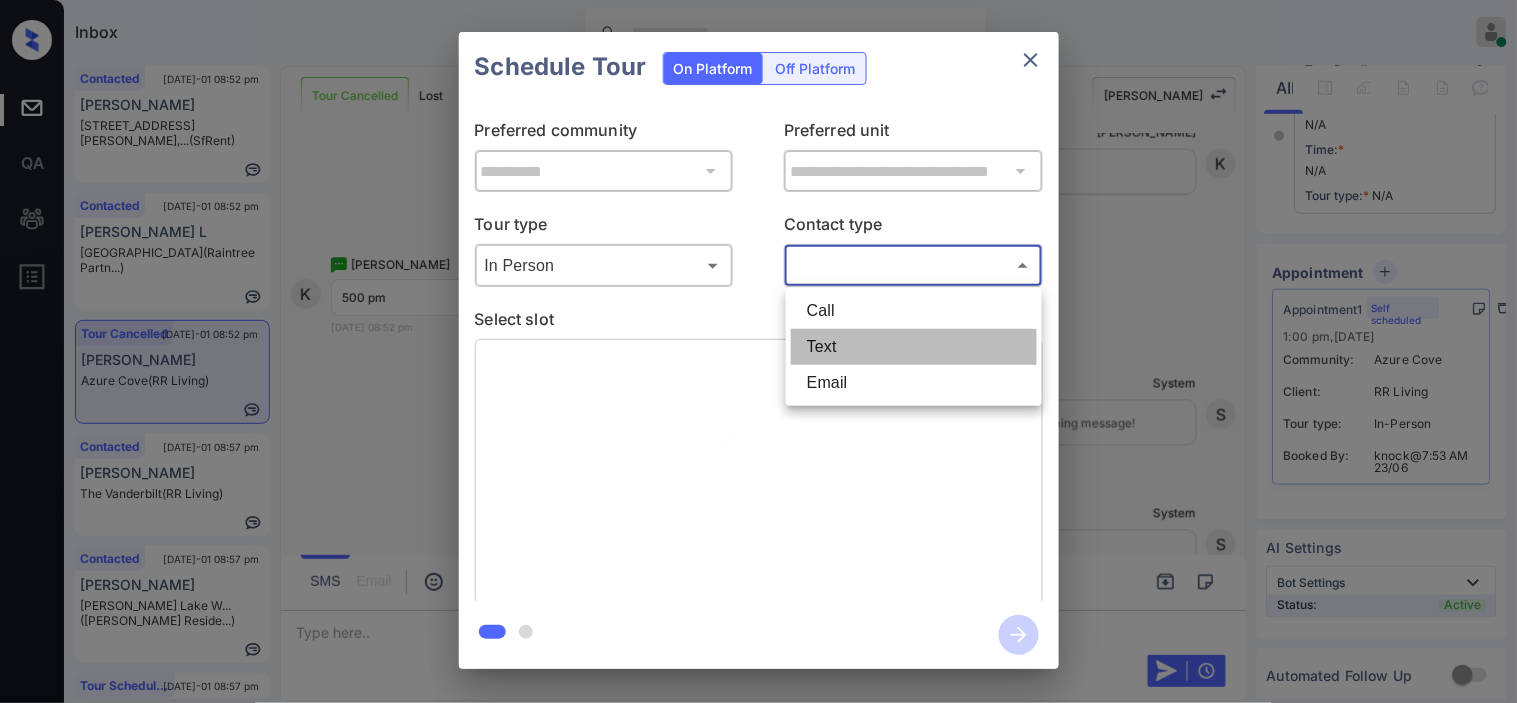 click on "Text" at bounding box center (914, 347) 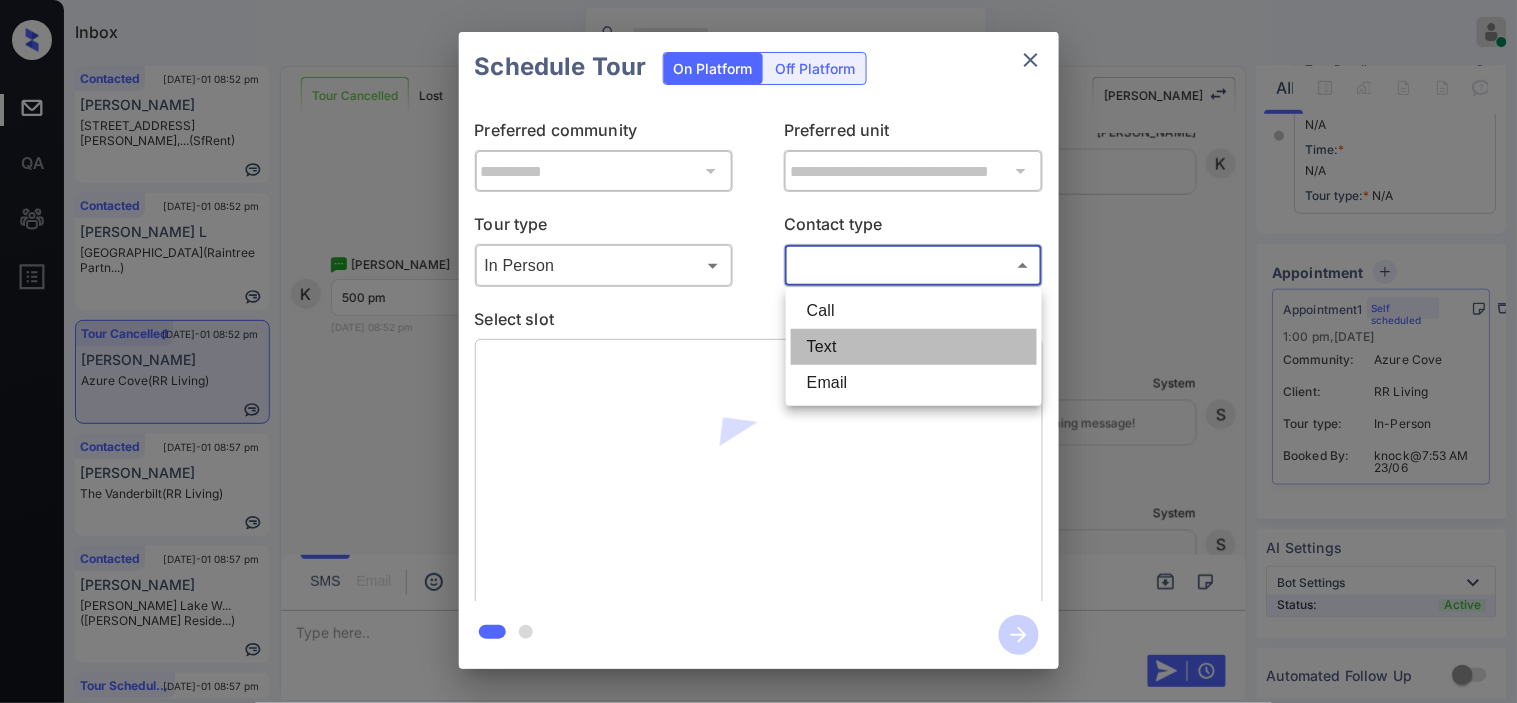 type on "****" 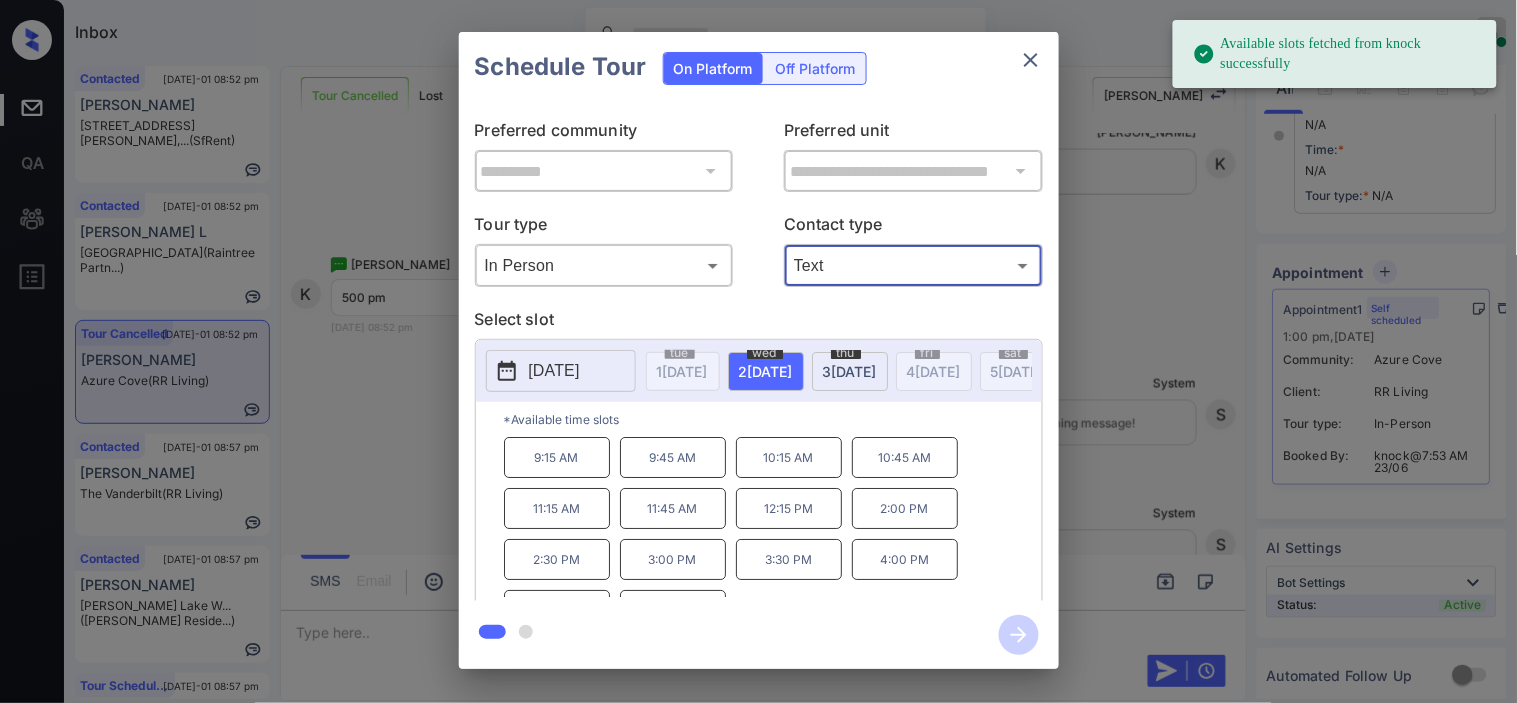 drag, startPoint x: 547, startPoint y: 356, endPoint x: 564, endPoint y: 353, distance: 17.262676 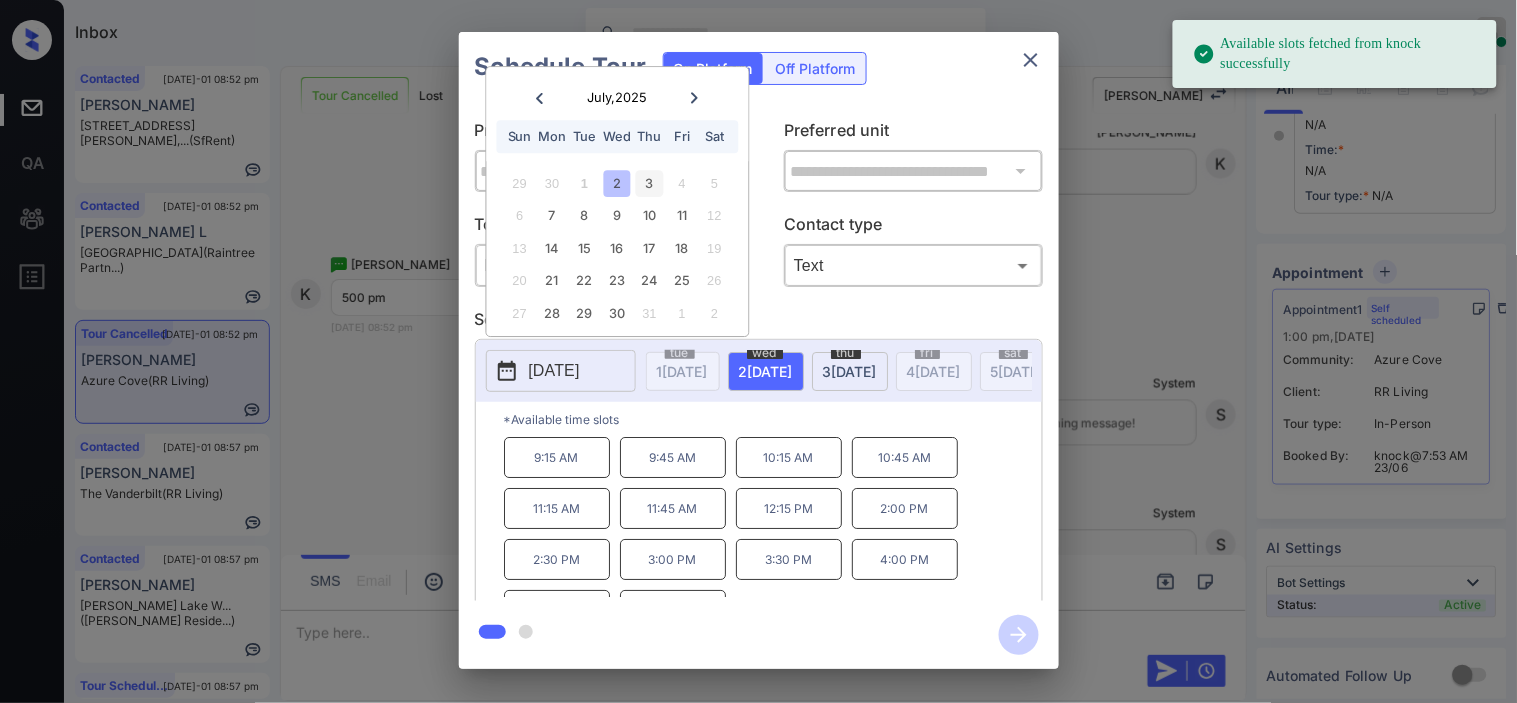click on "3" at bounding box center [649, 183] 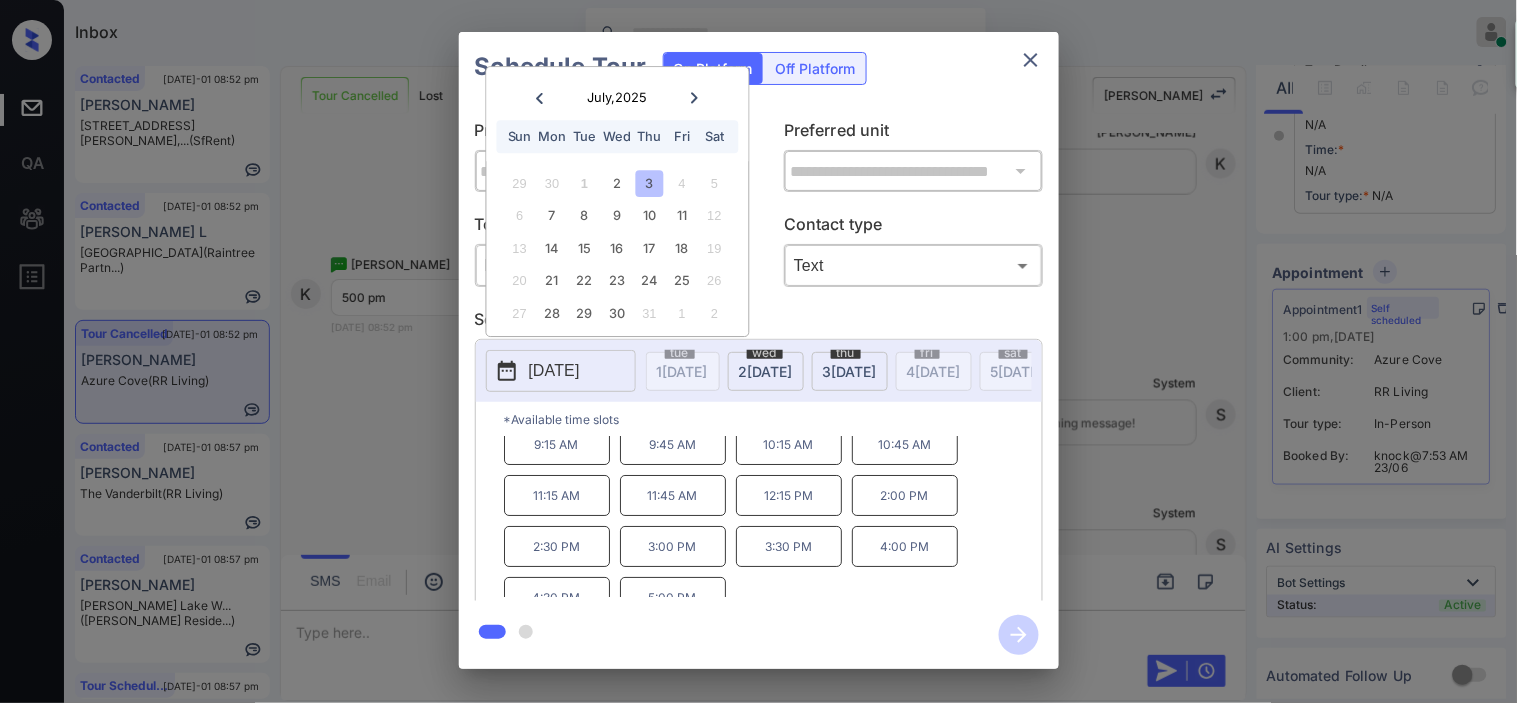 scroll, scrollTop: 34, scrollLeft: 0, axis: vertical 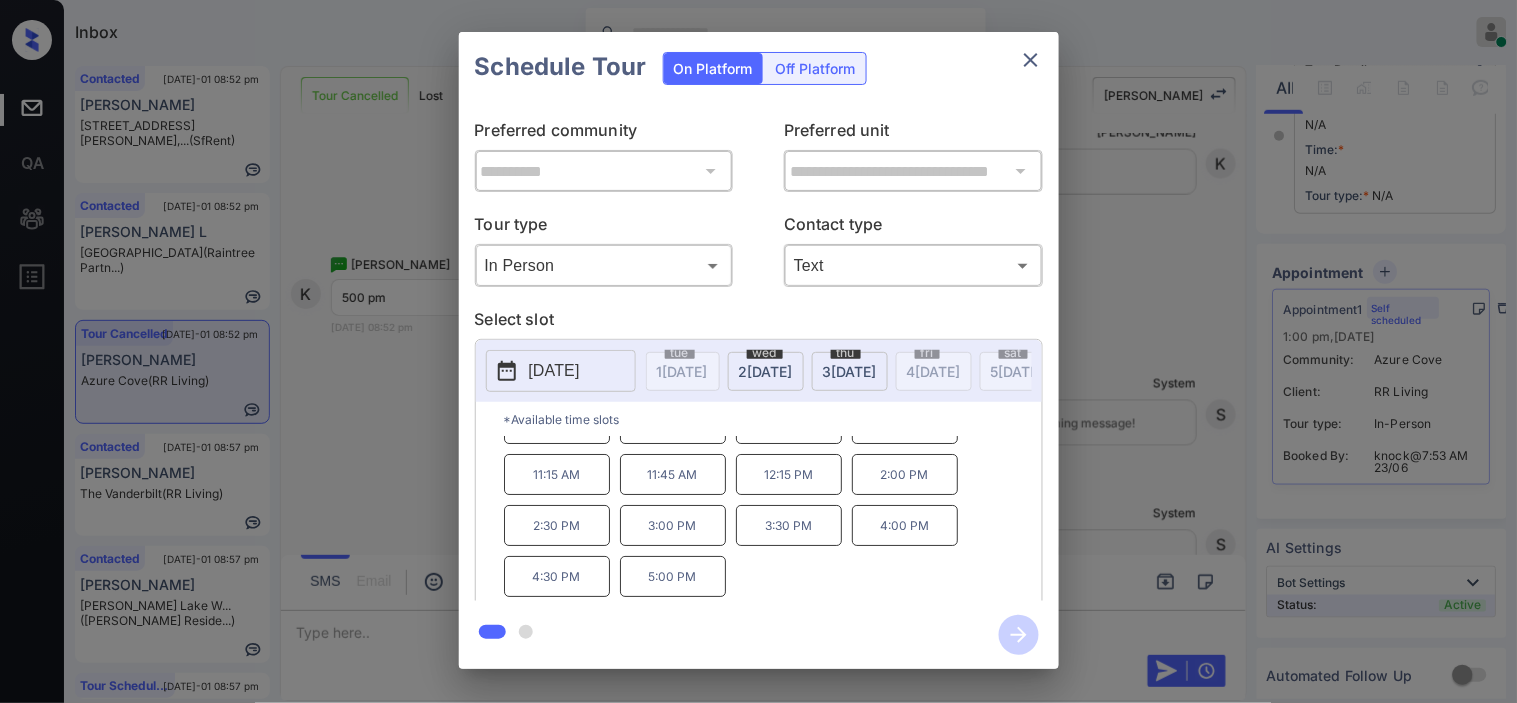 click on "5:00 PM" at bounding box center (673, 576) 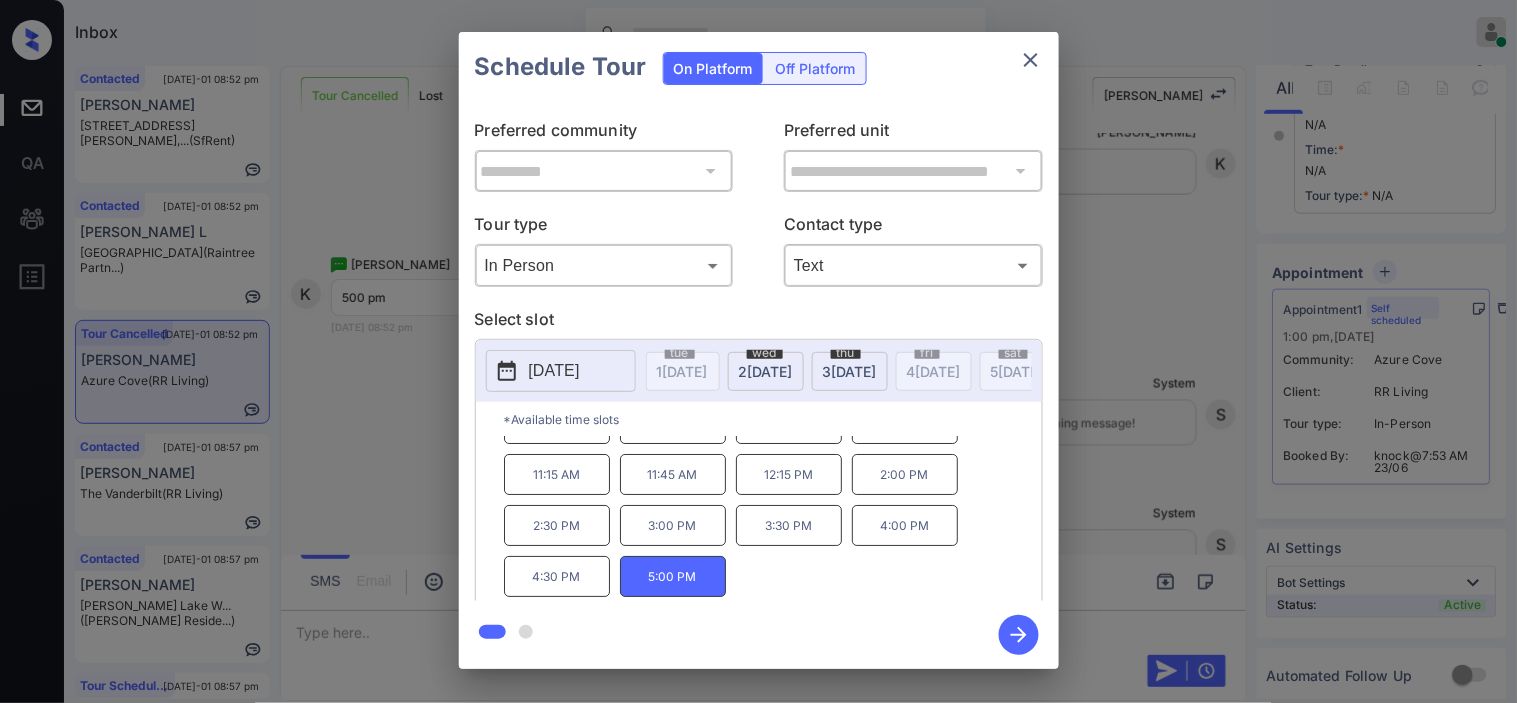 click 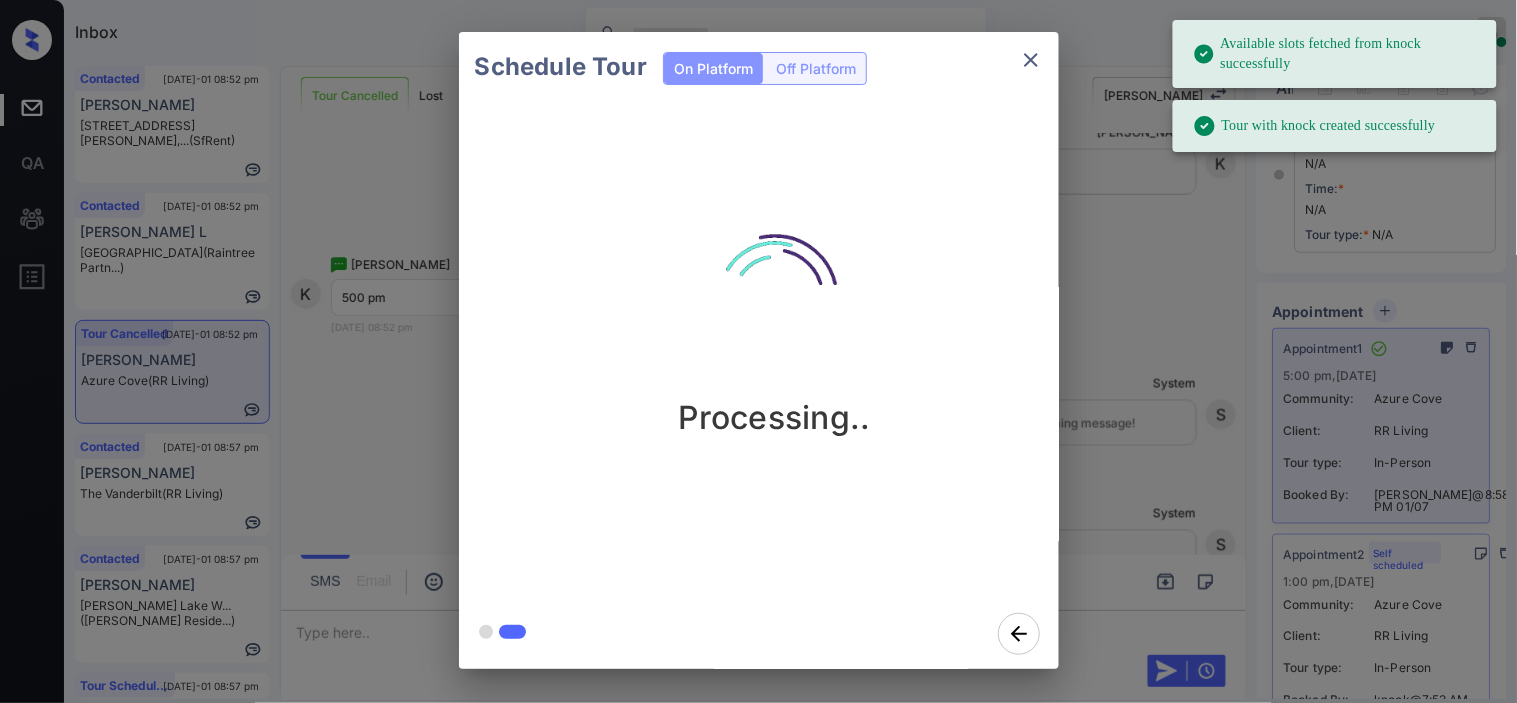 scroll, scrollTop: 444, scrollLeft: 0, axis: vertical 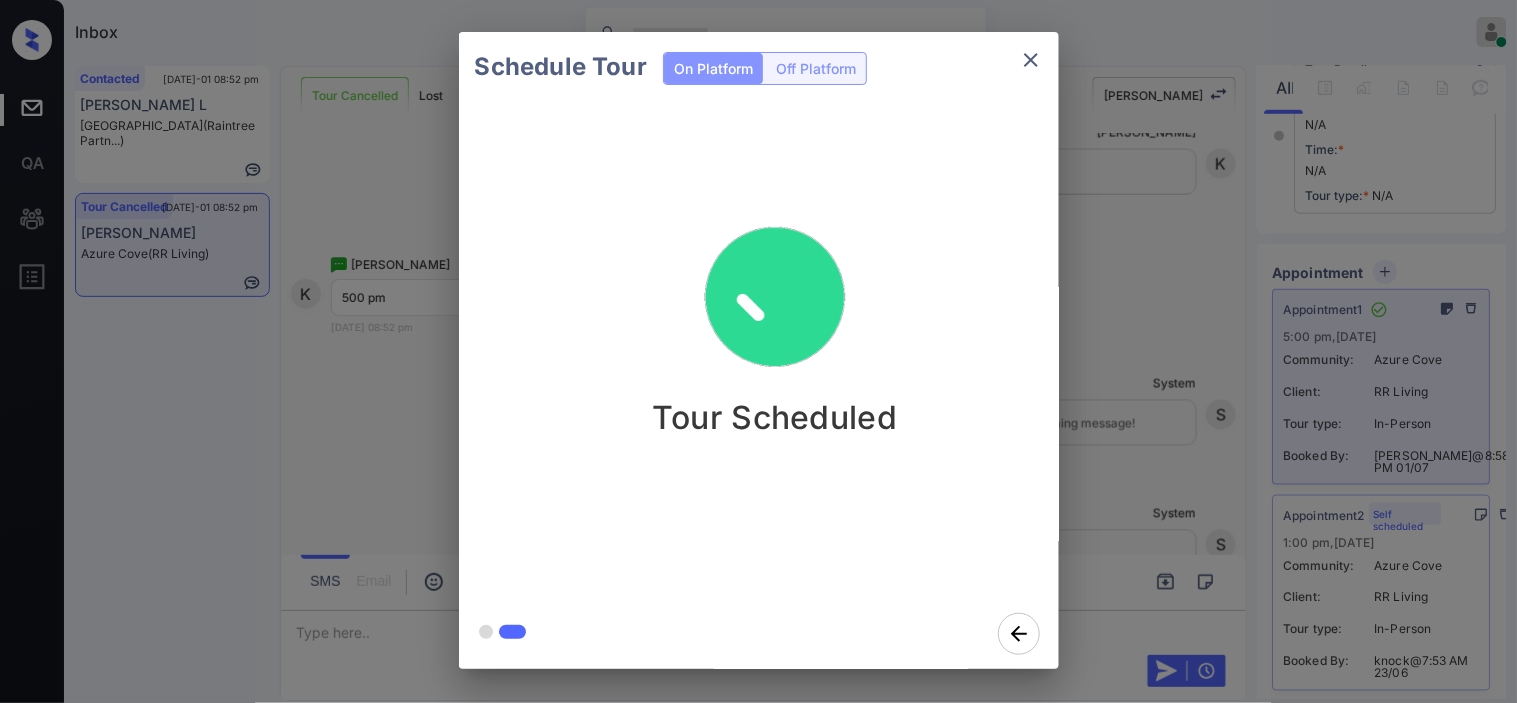 click on "Schedule Tour On Platform Off Platform Tour Scheduled" at bounding box center [758, 350] 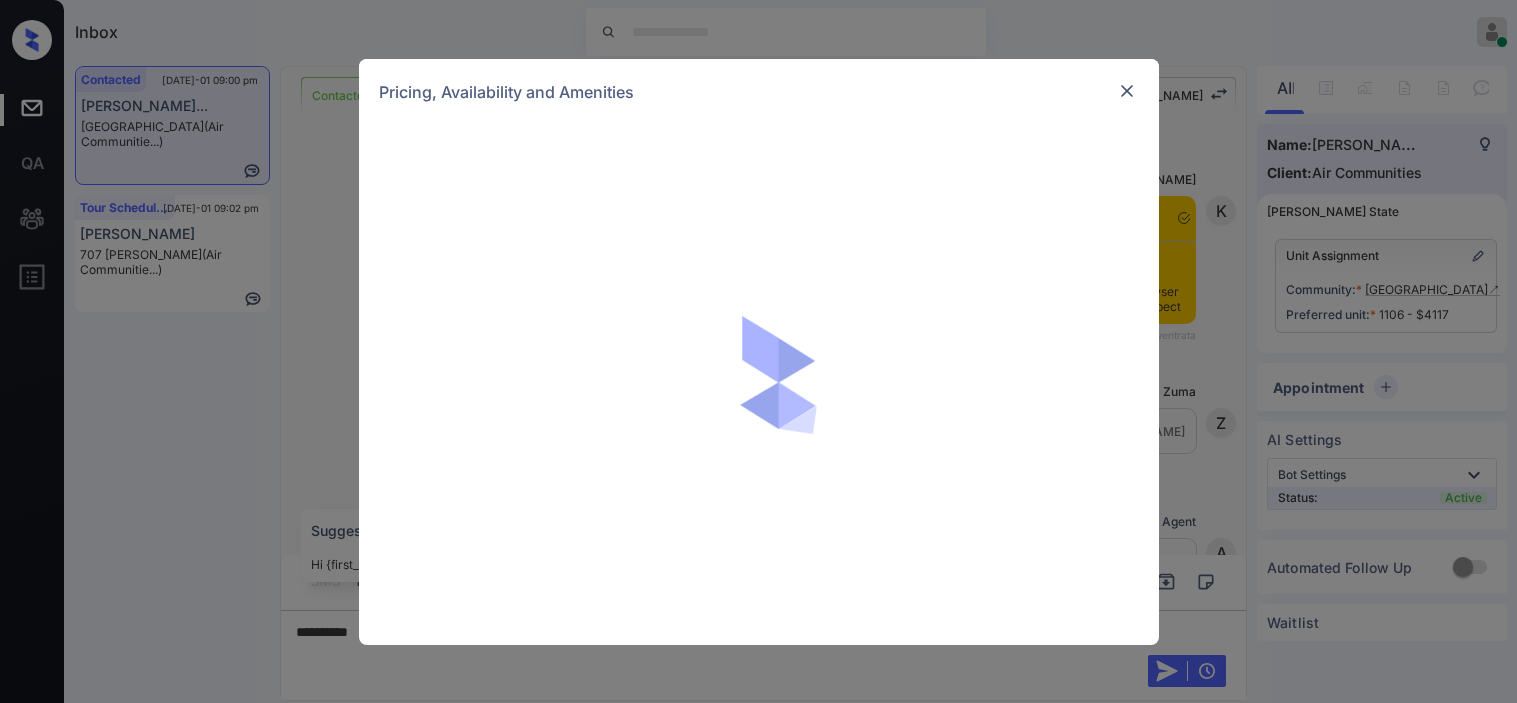scroll, scrollTop: 0, scrollLeft: 0, axis: both 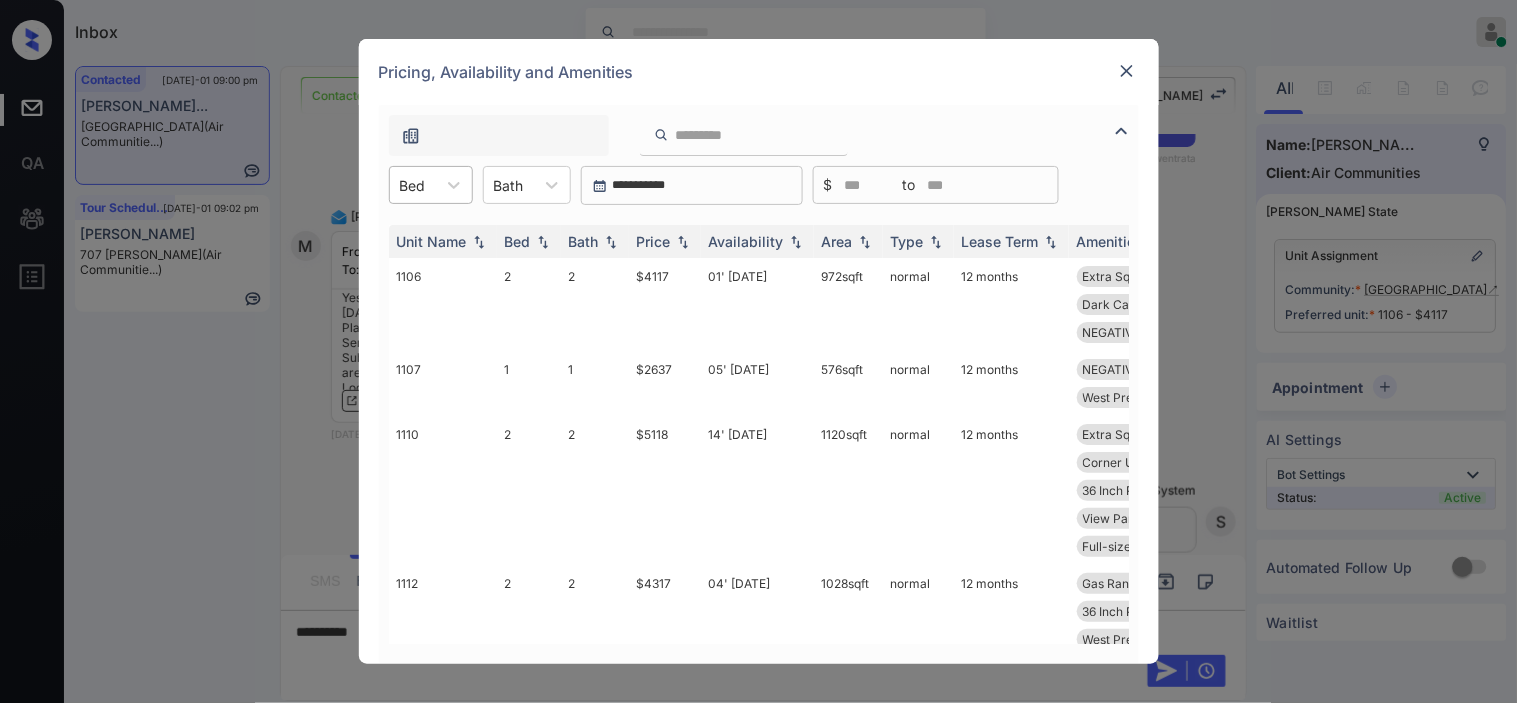 click at bounding box center [413, 185] 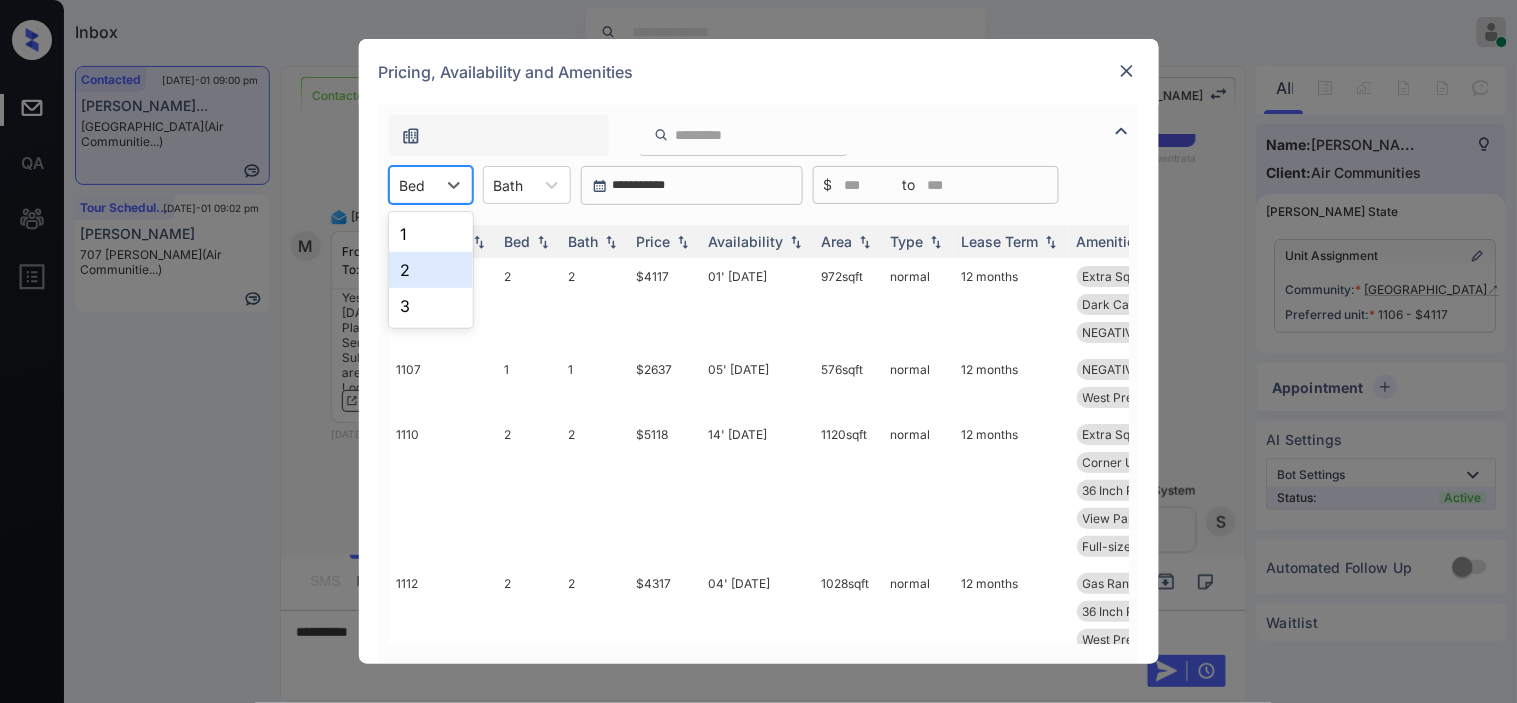click on "2" at bounding box center [431, 270] 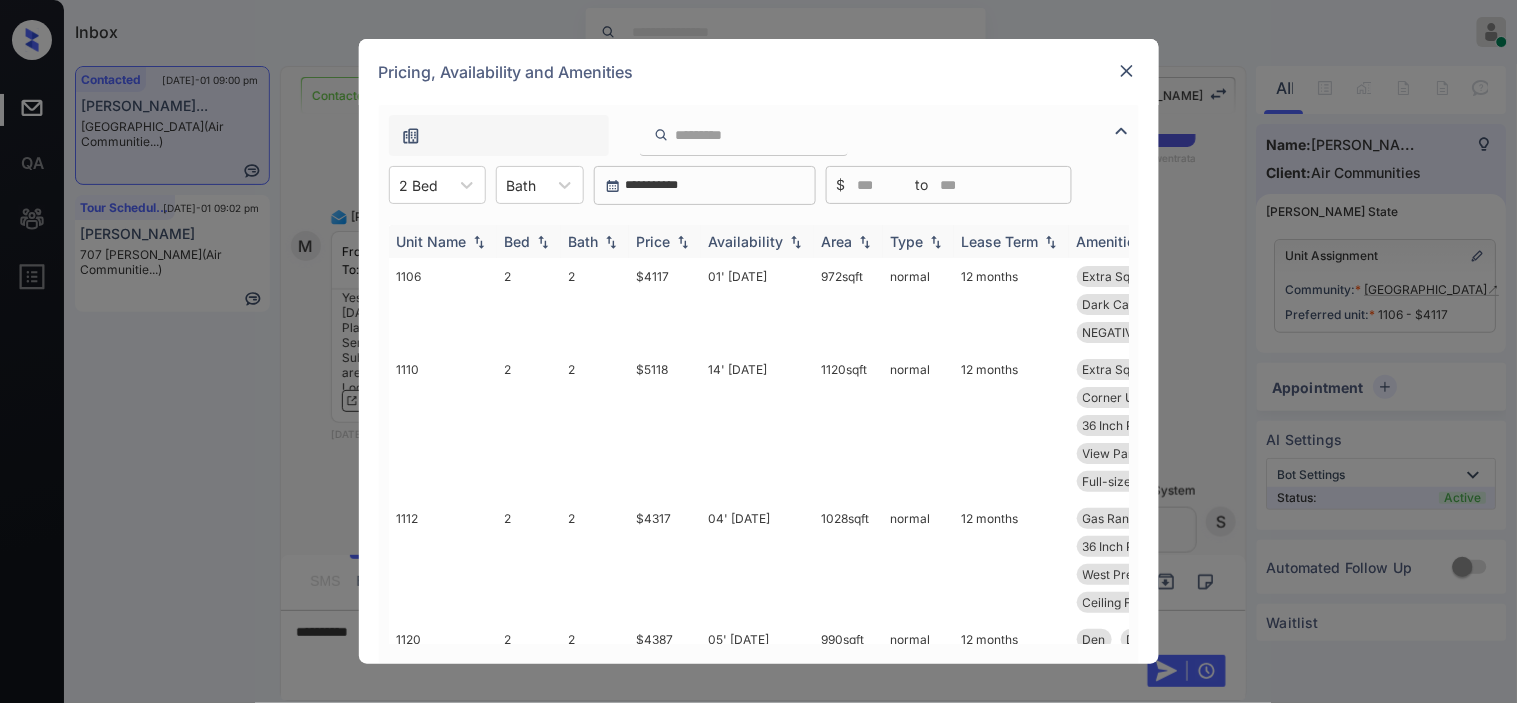 click at bounding box center [796, 242] 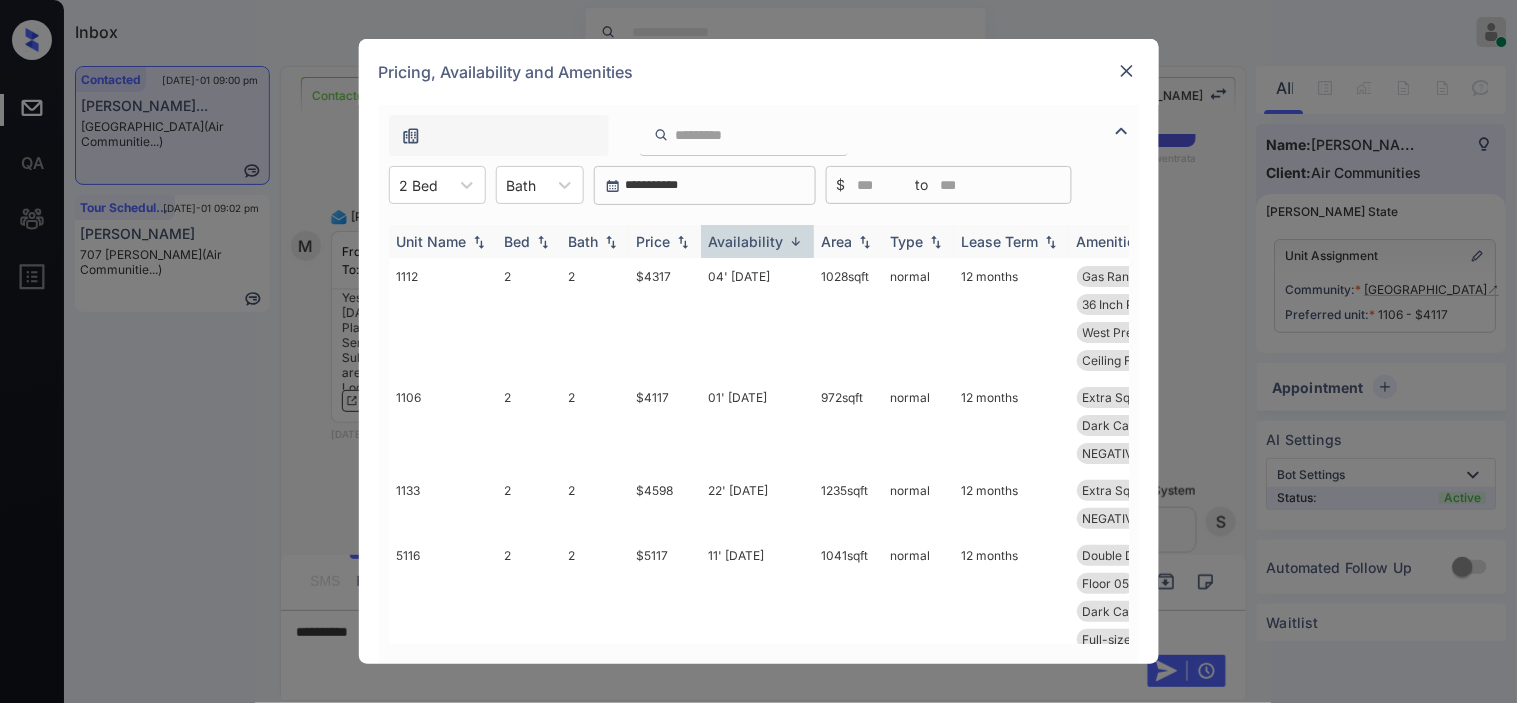 click at bounding box center [796, 241] 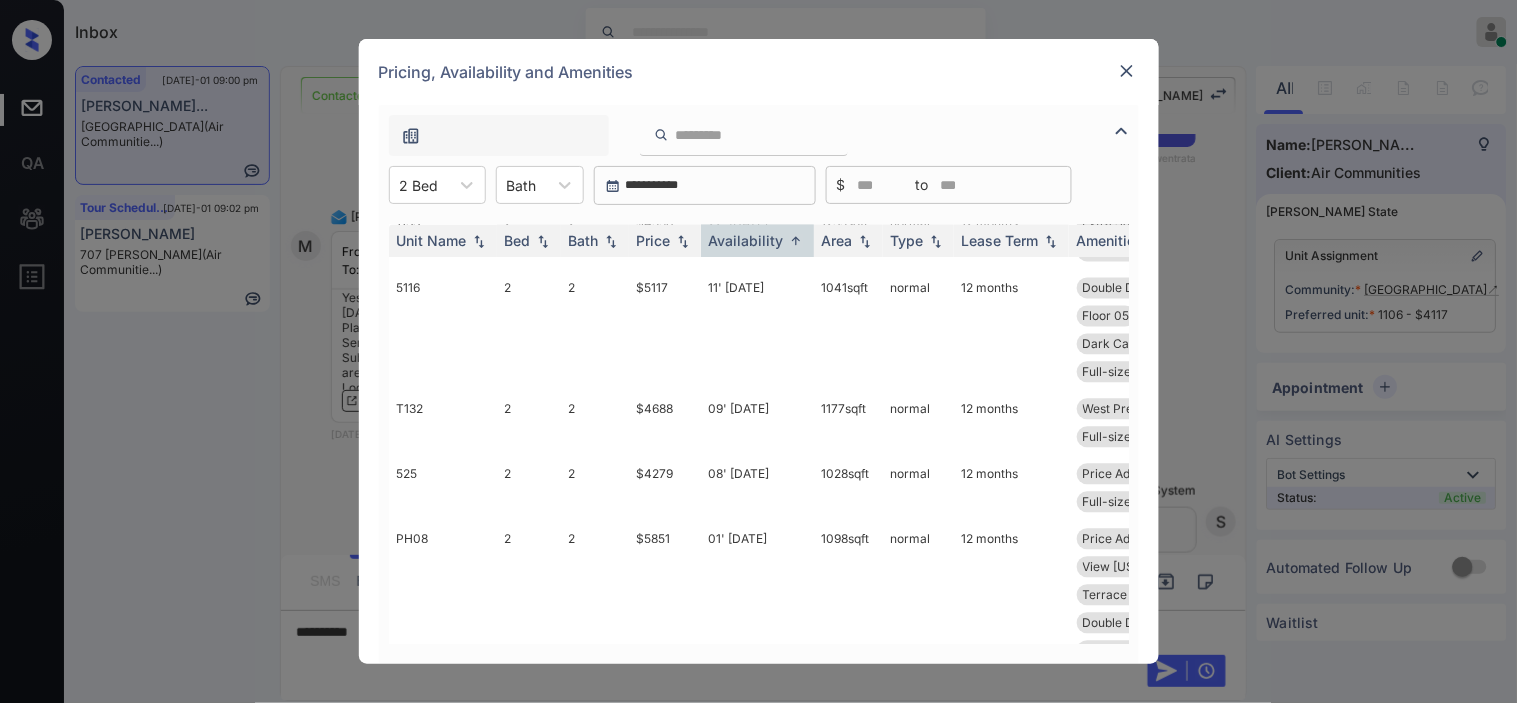 scroll, scrollTop: 7000, scrollLeft: 0, axis: vertical 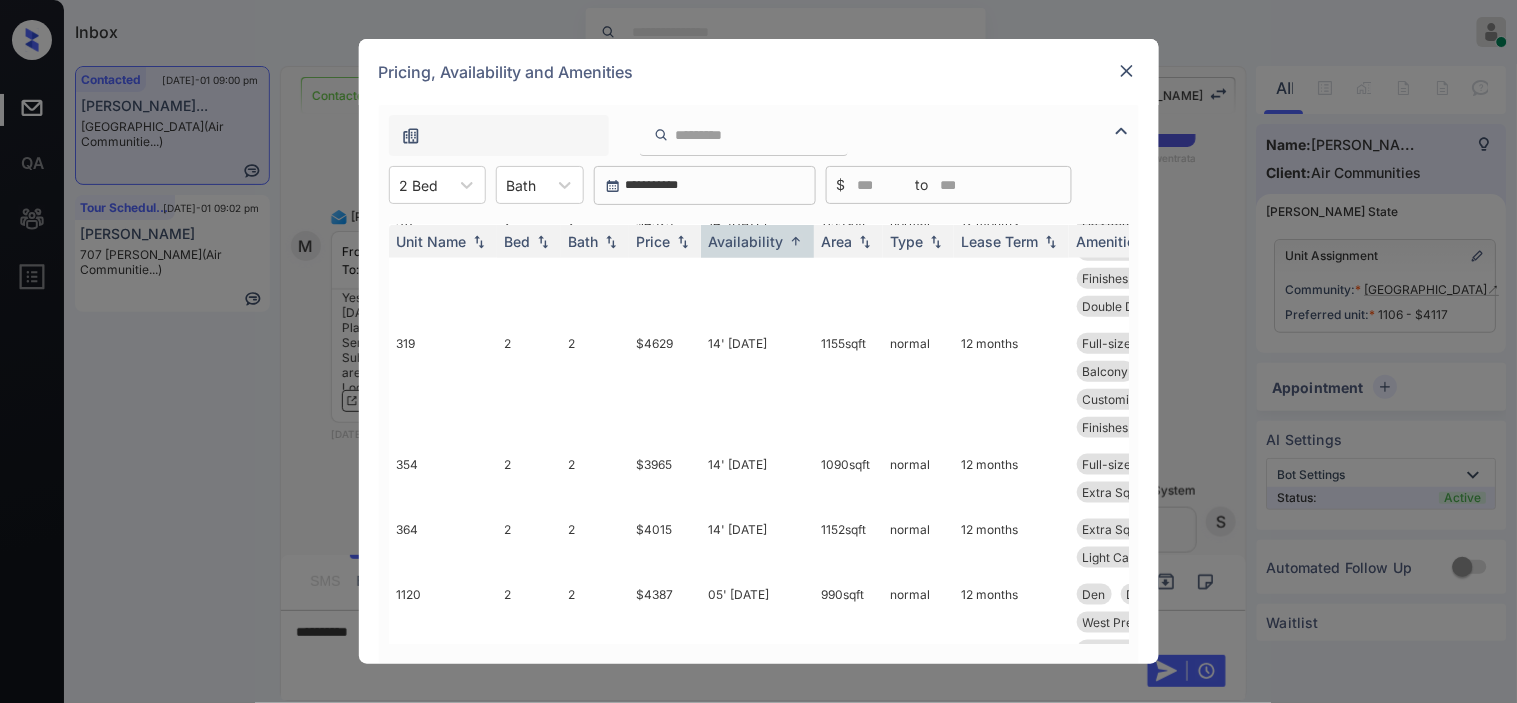 click at bounding box center [1127, 71] 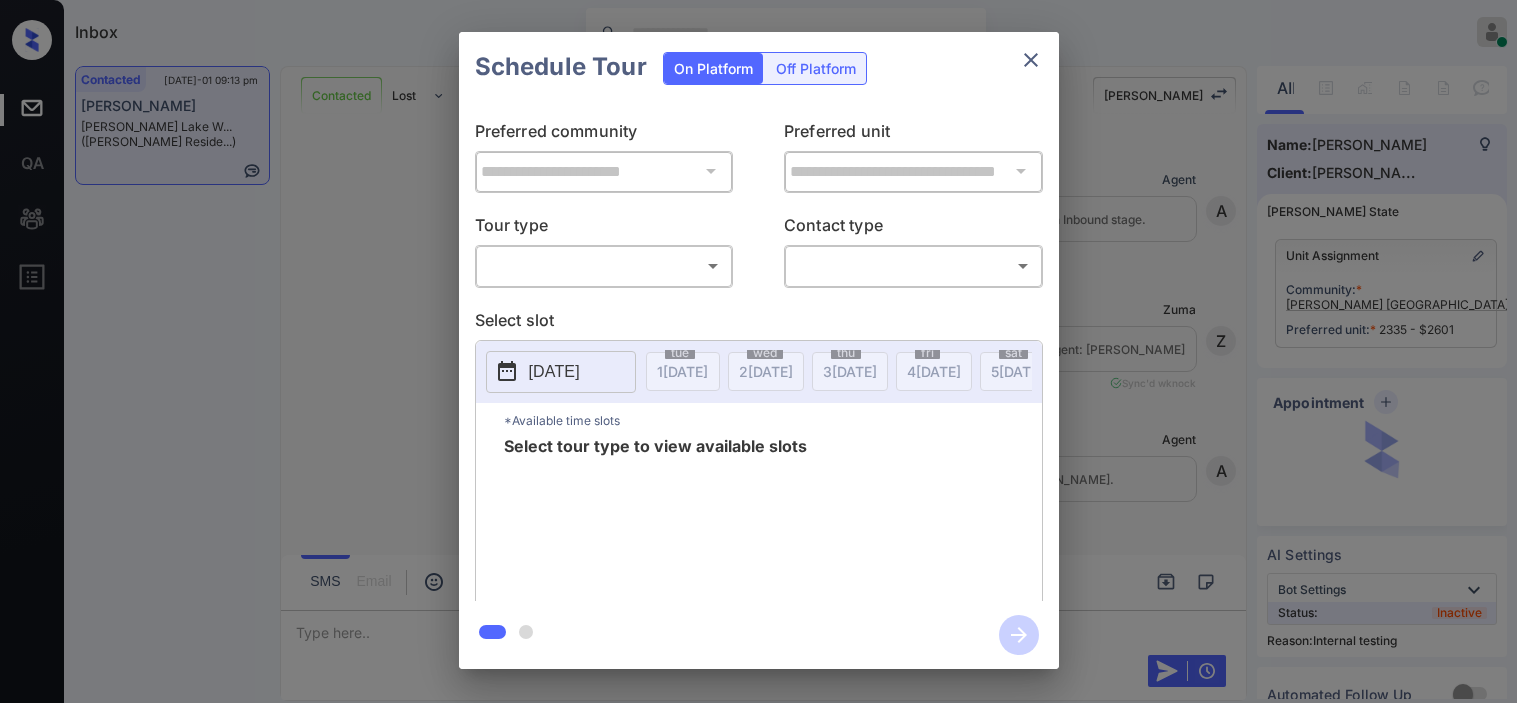 click on "Inbox [PERSON_NAME] Online Set yourself   offline Set yourself   on break Profile Switch to  dark  mode Sign out Contacted [DATE]-01 09:13 pm   [PERSON_NAME] [PERSON_NAME] Lake W...  ([PERSON_NAME] Reside...) Contacted Lost Lead Sentiment: Angry Upon sliding the acknowledgement:  Lead will move to lost stage. * ​ SMS and call option will be set to opt out. AFM will be turned off for the lead. [PERSON_NAME] New Message Agent Lead created via callToText in Inbound stage. [DATE] 08:35 pm A New Message [PERSON_NAME] Lead transferred to leasing agent: [PERSON_NAME] [DATE] 08:35 pm  Sync'd w  knock Z New Message Agent AFM Request sent to [PERSON_NAME]. [DATE] 08:35 pm A New Message [PERSON_NAME], this is [PERSON_NAME] reaching out because I saw you submitted an inquiry for [PERSON_NAME] [GEOGRAPHIC_DATA][US_STATE]. Would you like to schedule a tour or know any additional information? Also, please confirm that this is the best method to contact you. [DATE] 08:35 pm   | TemplateAFMSms  Sync'd w  knock K New Message [PERSON_NAME] Lead archived by [PERSON_NAME]! K New Message" at bounding box center [758, 351] 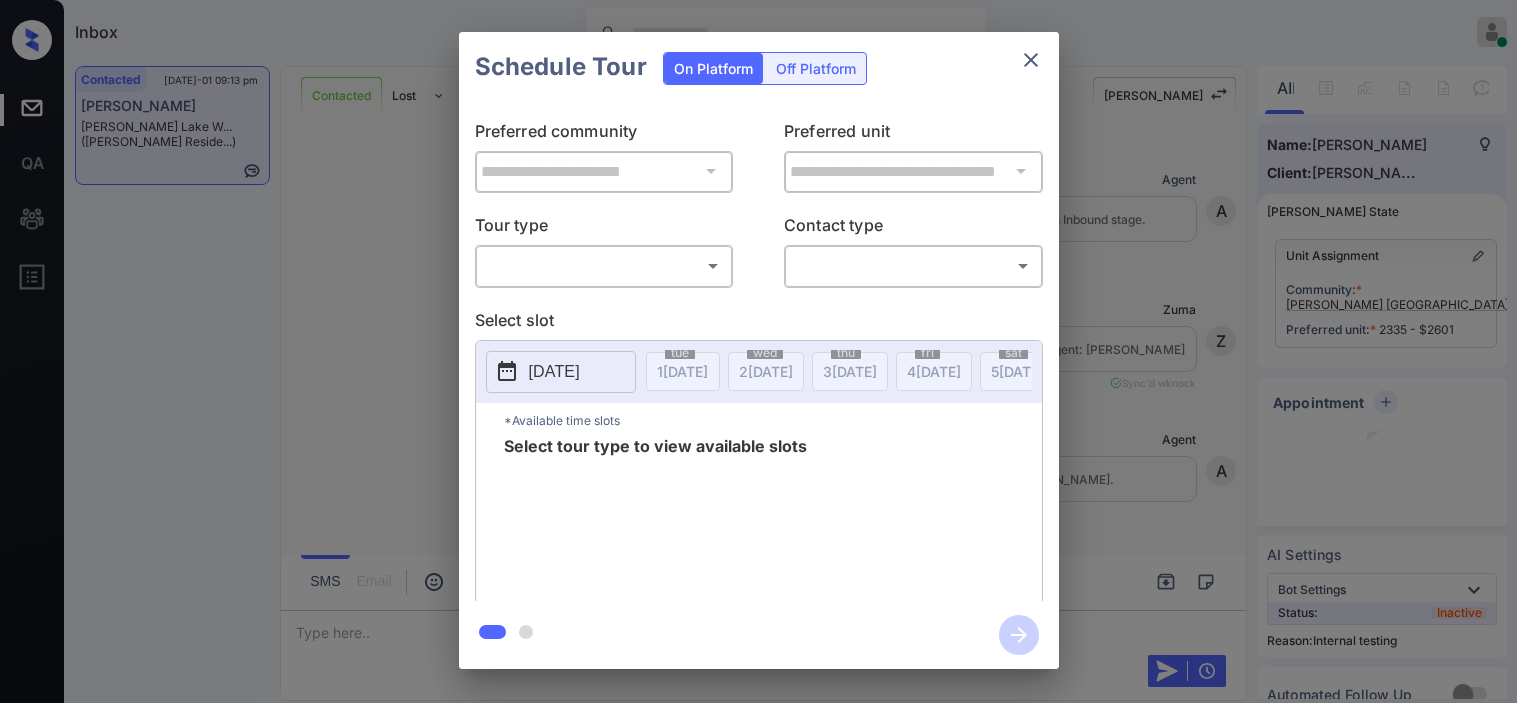 scroll, scrollTop: 0, scrollLeft: 0, axis: both 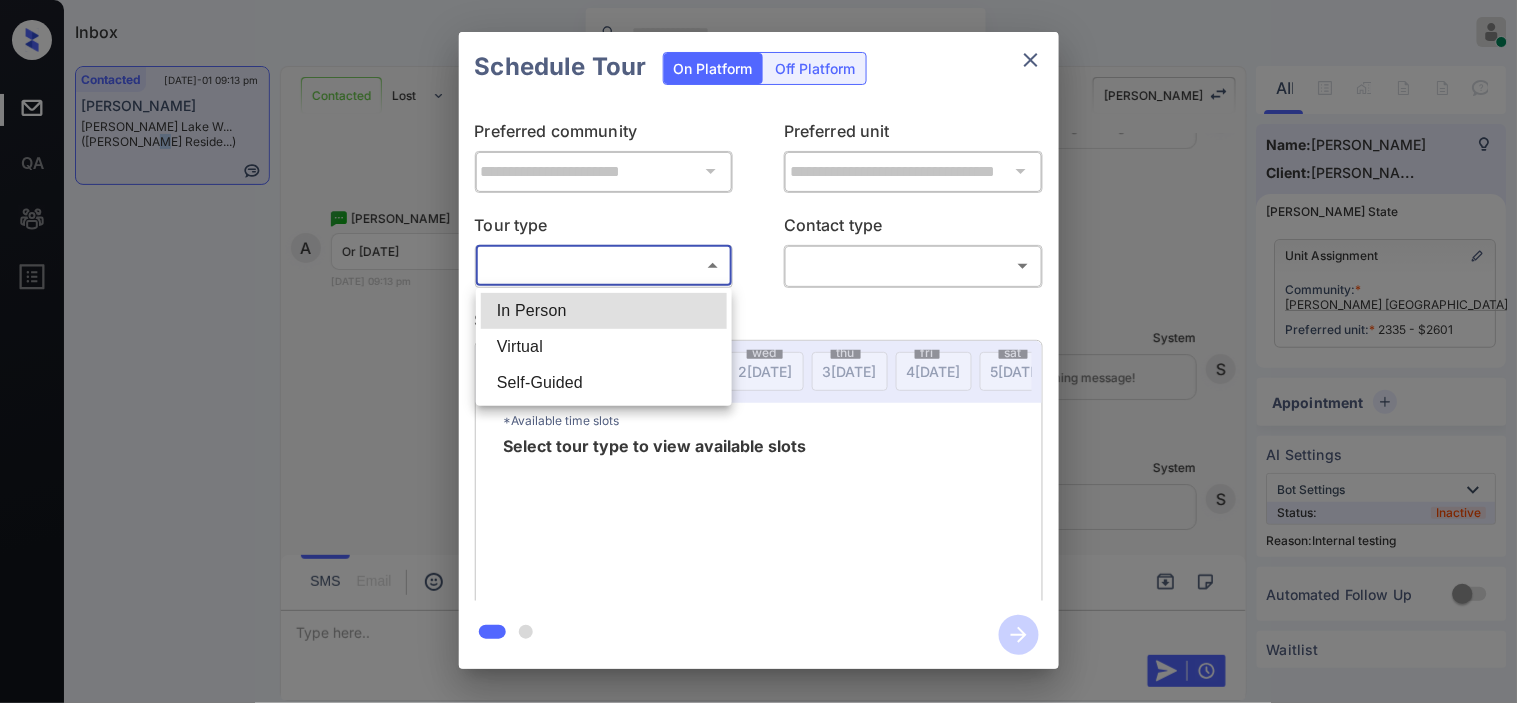 click on "Virtual" at bounding box center [604, 347] 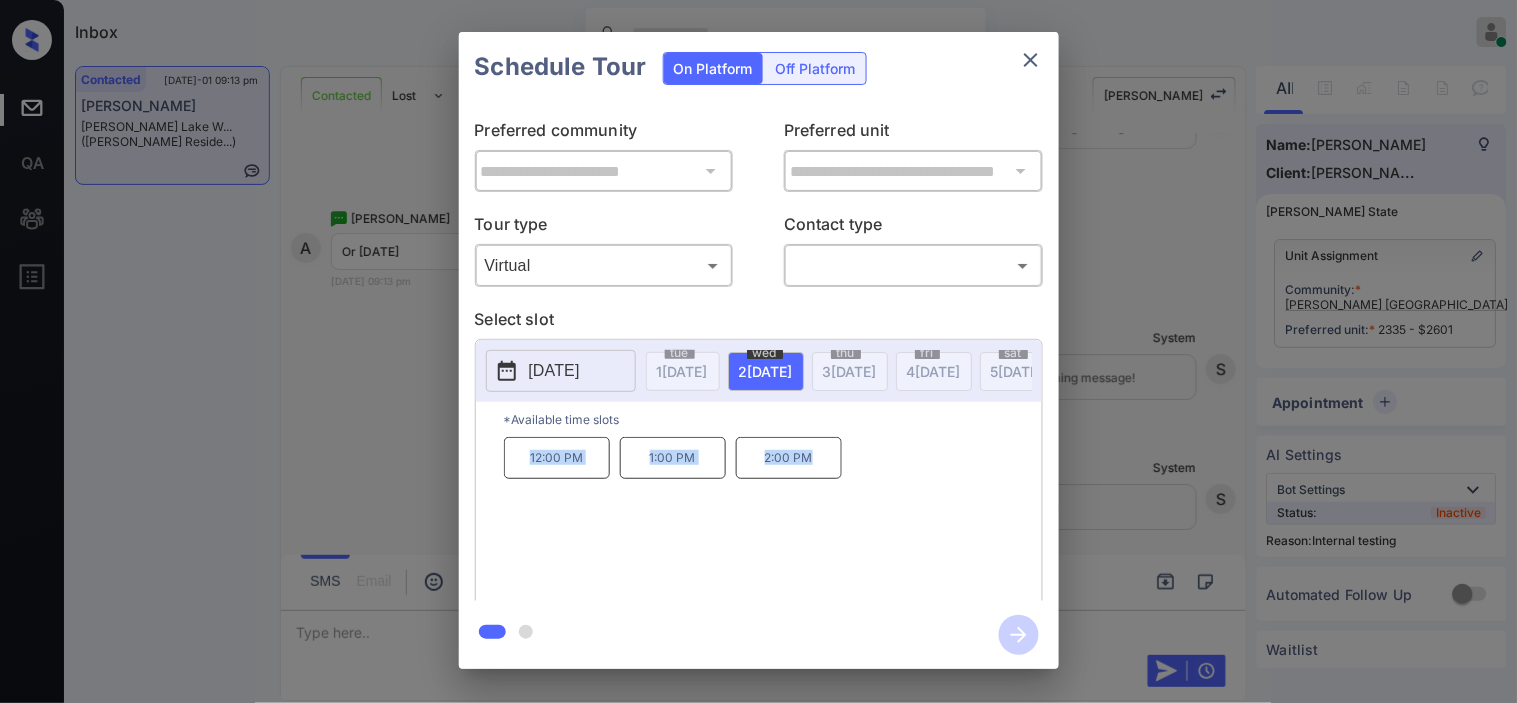 drag, startPoint x: 525, startPoint y: 462, endPoint x: 847, endPoint y: 465, distance: 322.01398 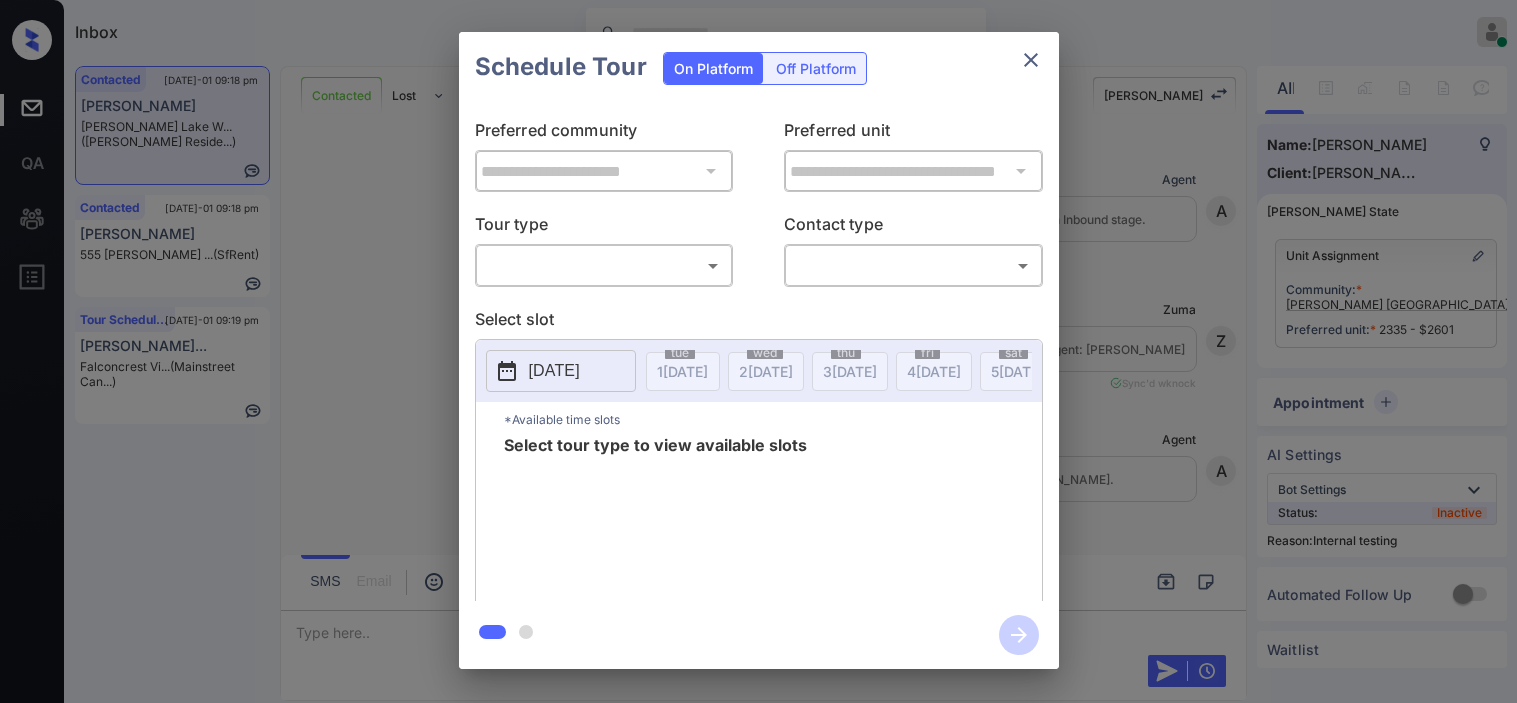 scroll, scrollTop: 0, scrollLeft: 0, axis: both 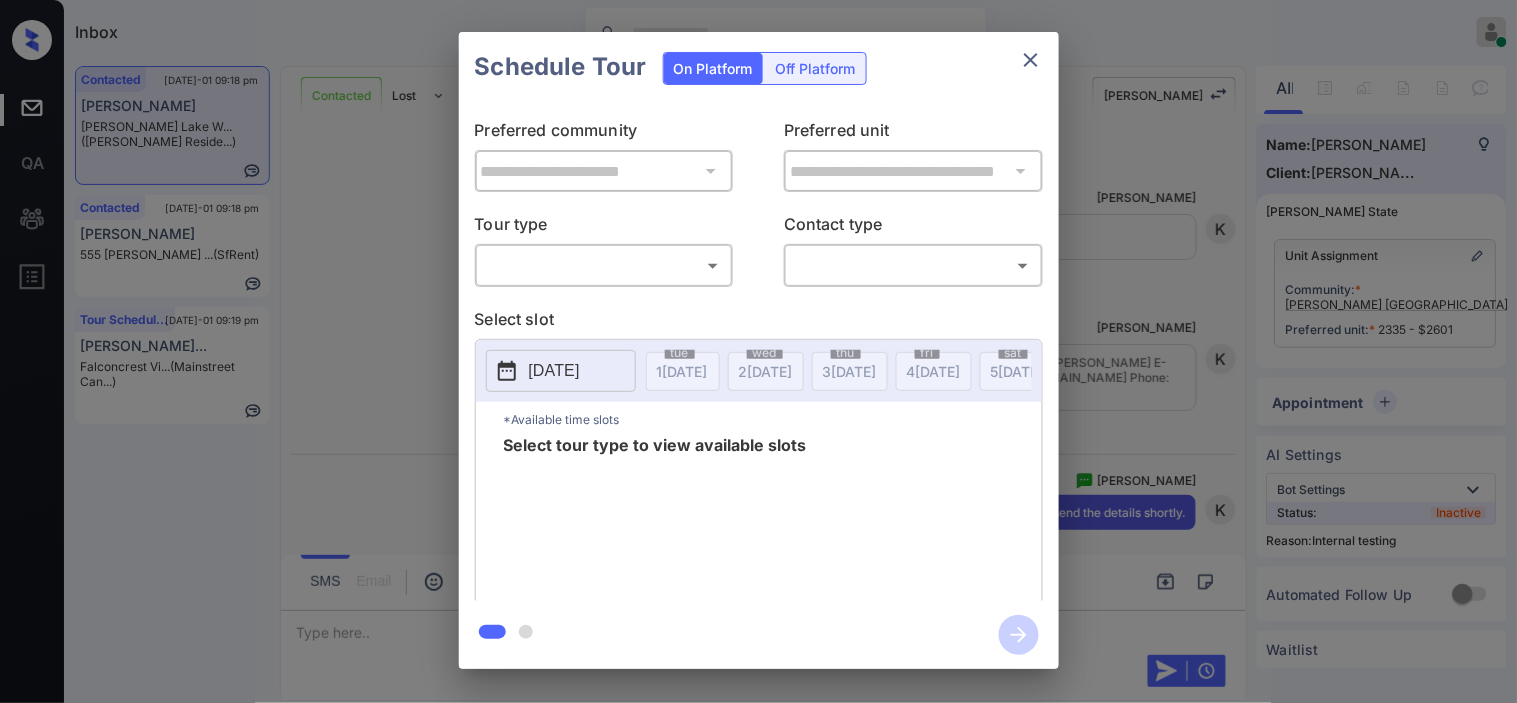 drag, startPoint x: 683, startPoint y: 246, endPoint x: 677, endPoint y: 261, distance: 16.155495 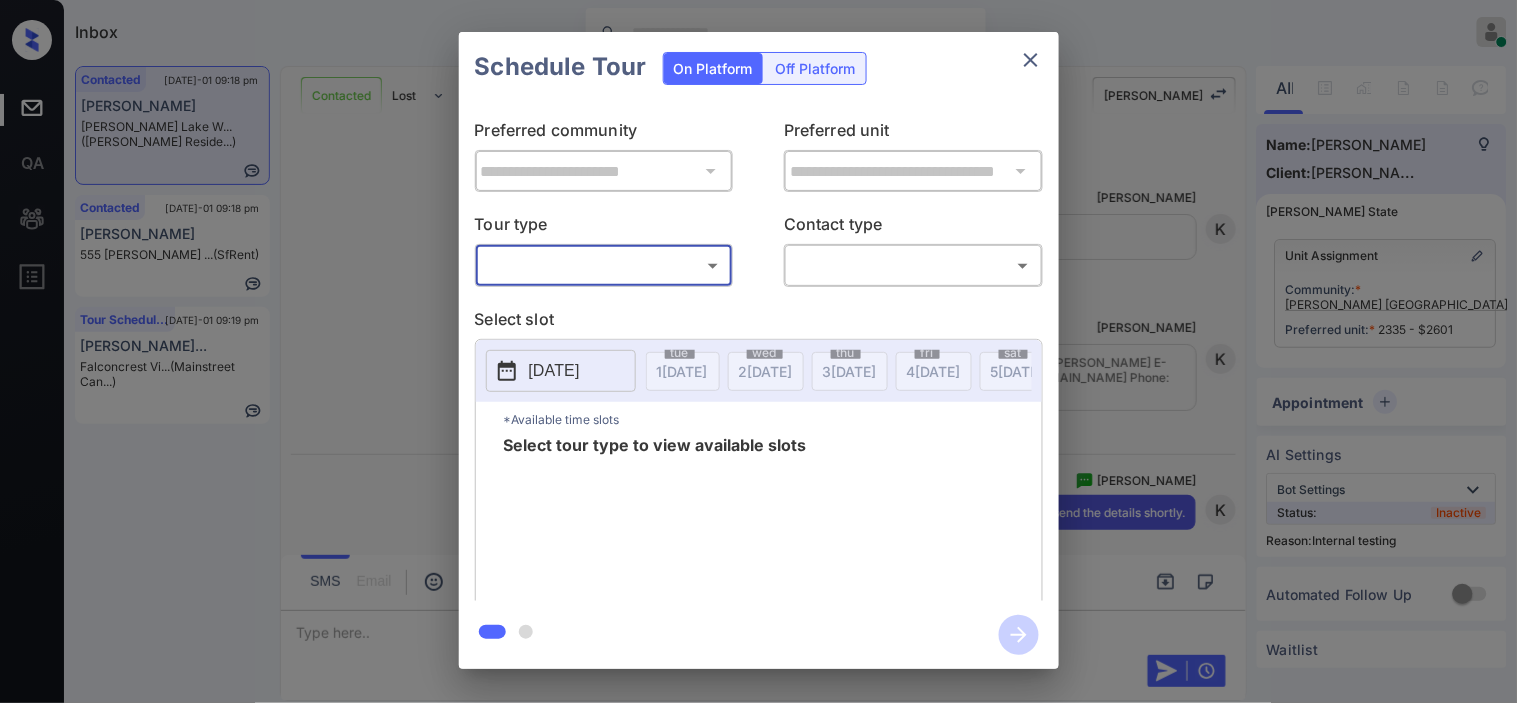 click on "Inbox [PERSON_NAME] Online Set yourself   offline Set yourself   on break Profile Switch to  dark  mode Sign out Contacted [DATE]-01 09:18 pm   [PERSON_NAME] [PERSON_NAME] Lake W...  ([PERSON_NAME] Reside...) Contacted [DATE]-01 09:18 pm   [PERSON_NAME] 555 [PERSON_NAME] ...  (SfRent) Tour Scheduled [DATE]-01 09:19 pm   [PERSON_NAME]... Falconcrest Vi...  (Mainstreet Can...) Contacted Lost Lead Sentiment: Angry Upon sliding the acknowledgement:  Lead will move to lost stage. * ​ SMS and call option will be set to opt out. AFM will be turned off for the lead. [PERSON_NAME] New Message Agent Lead created via callToText in Inbound stage. [DATE] 08:35 pm A New Message [PERSON_NAME] Lead transferred to leasing agent: [PERSON_NAME] [DATE] 08:35 pm  Sync'd w  knock Z New Message Agent AFM Request sent to [PERSON_NAME]. [DATE] 08:35 pm A New Message [PERSON_NAME] [DATE] 08:35 pm   | TemplateAFMSms  Sync'd w  knock K New Message [PERSON_NAME] Lead archived by [PERSON_NAME]! [DATE] 08:35 pm K New Message [PERSON_NAME] Yes [DATE] 08:35 pm    Sync'd w" at bounding box center [758, 351] 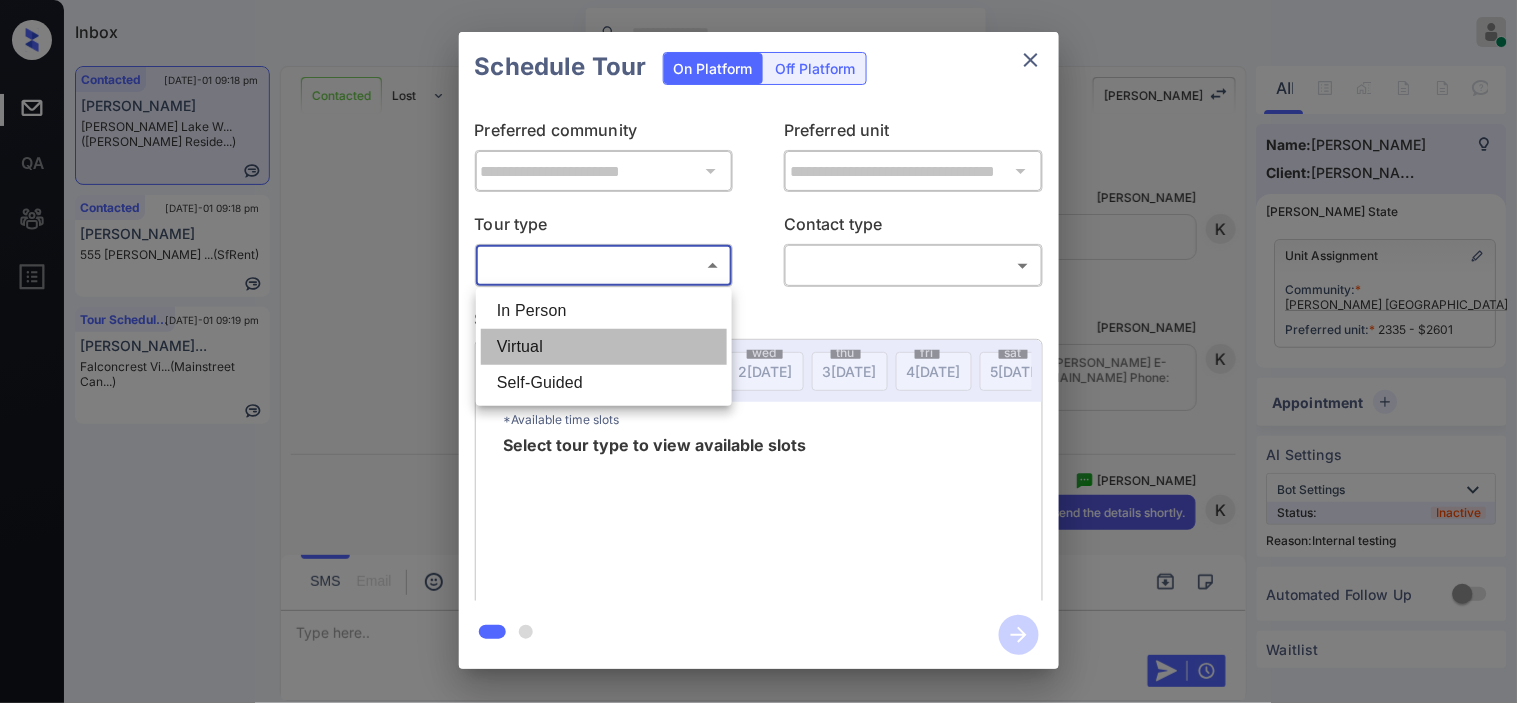 click on "Virtual" at bounding box center (604, 347) 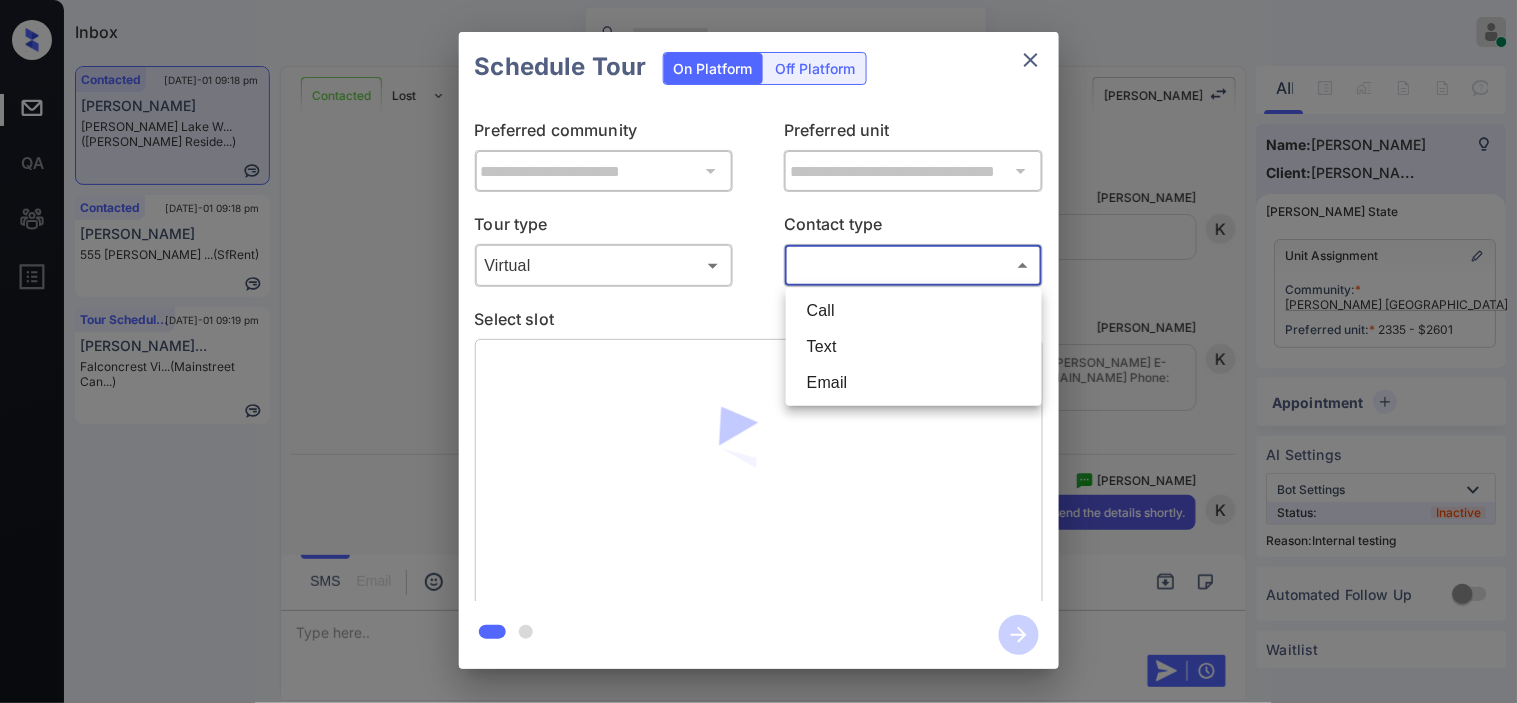 click on "Inbox Kristine Capara Online Set yourself   offline Set yourself   on break Profile Switch to  dark  mode Sign out Contacted Jul-01 09:18 pm   Anil Bhardwaj Griffis Lake W...  (Griffis Reside...) Contacted Jul-01 09:18 pm   Lulu Altawarah 555 O’Farrell ...  (SfRent) Tour Scheduled Jul-01 09:19 pm   Harmandeep Kau... Falconcrest Vi...  (Mainstreet Can...) Contacted Lost Lead Sentiment: Angry Upon sliding the acknowledgement:  Lead will move to lost stage. * ​ SMS and call option will be set to opt out. AFM will be turned off for the lead. Kelsey New Message Agent Lead created via callToText in Inbound stage. Jul 01, 2025 08:35 pm A New Message Zuma Lead transferred to leasing agent: kelsey Jul 01, 2025 08:35 pm  Sync'd w  knock Z New Message Agent AFM Request sent to Kelsey. Jul 01, 2025 08:35 pm A New Message Kelsey Jul 01, 2025 08:35 pm   | TemplateAFMSms  Sync'd w  knock K New Message Kelsey Lead archived by Kelsey! Jul 01, 2025 08:35 pm K New Message Anil Bhardwaj Yes Jul 01, 2025 08:35 pm    Sync'd w" at bounding box center [758, 351] 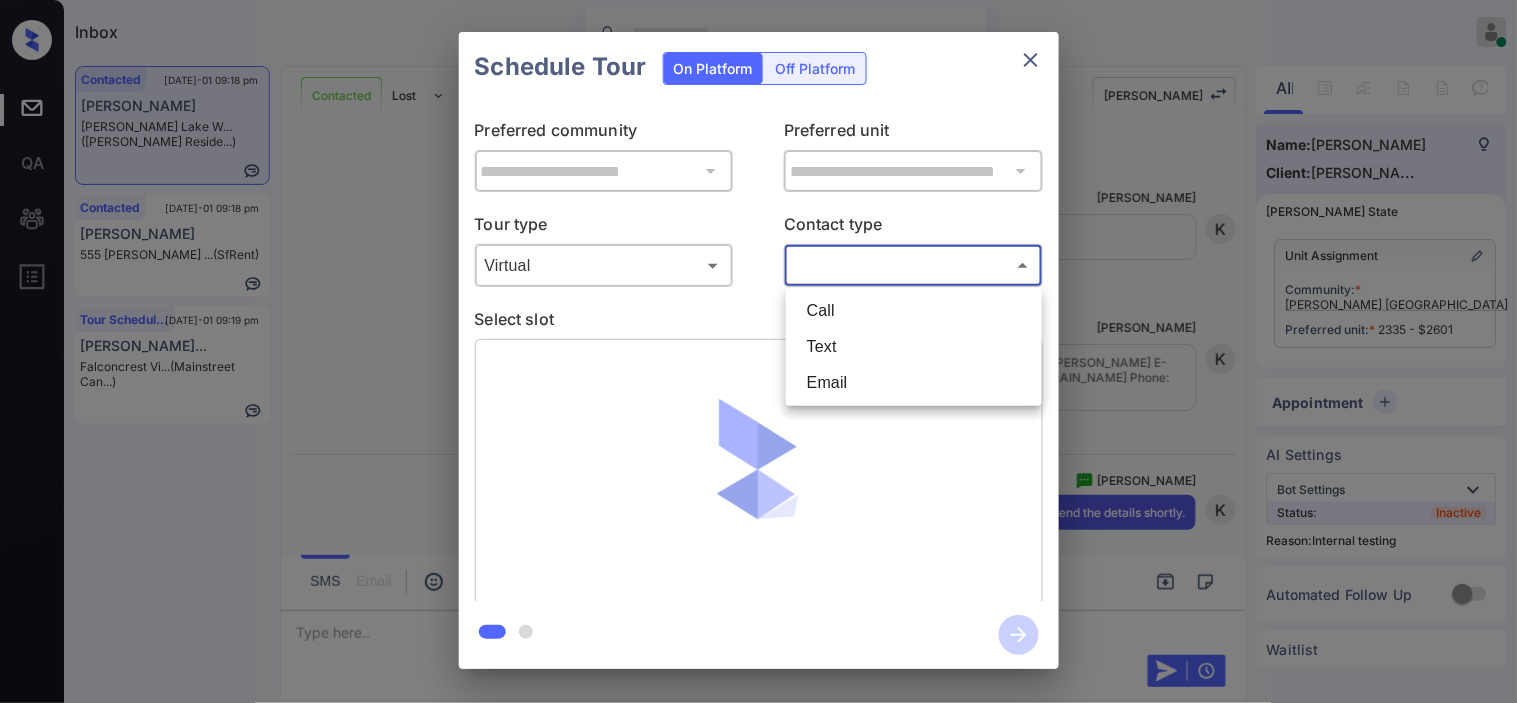 click on "Text" at bounding box center [914, 347] 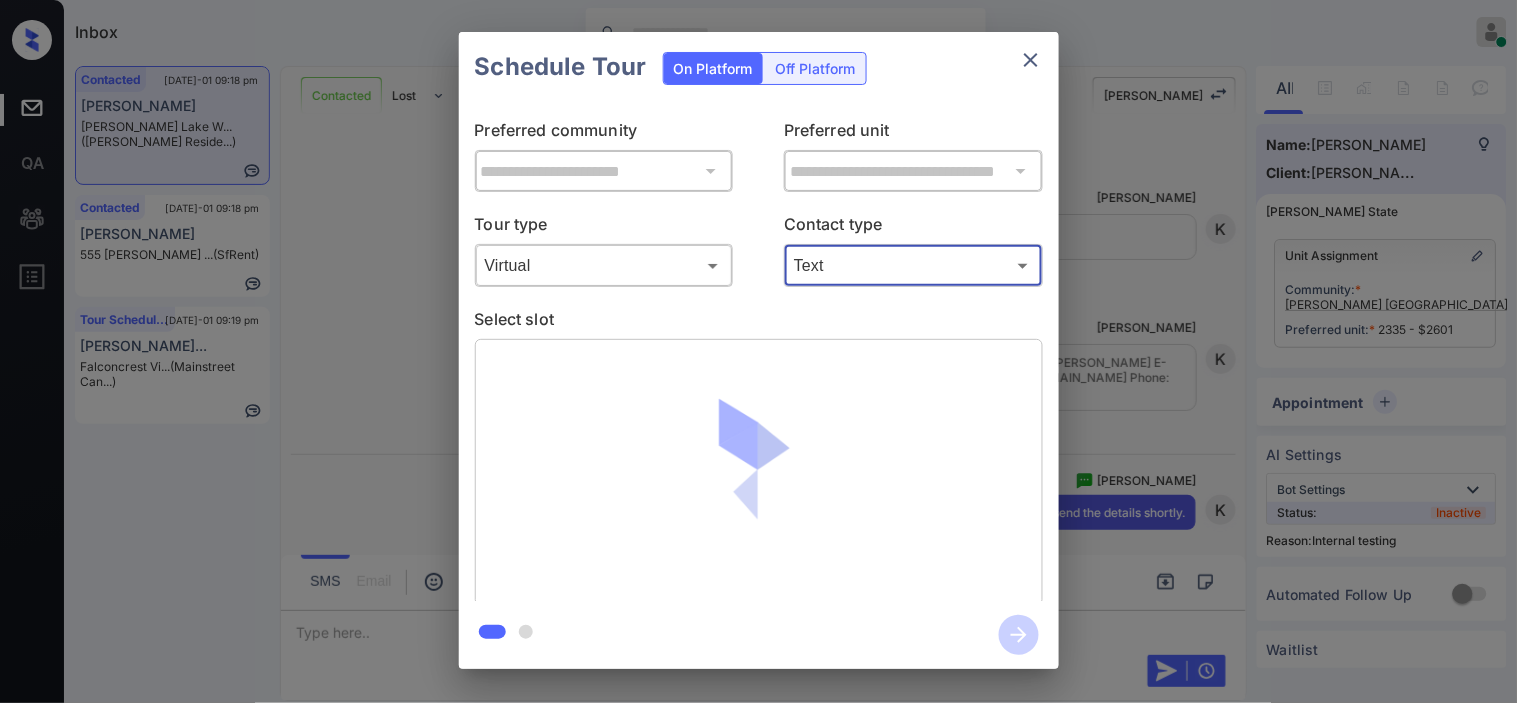 type on "****" 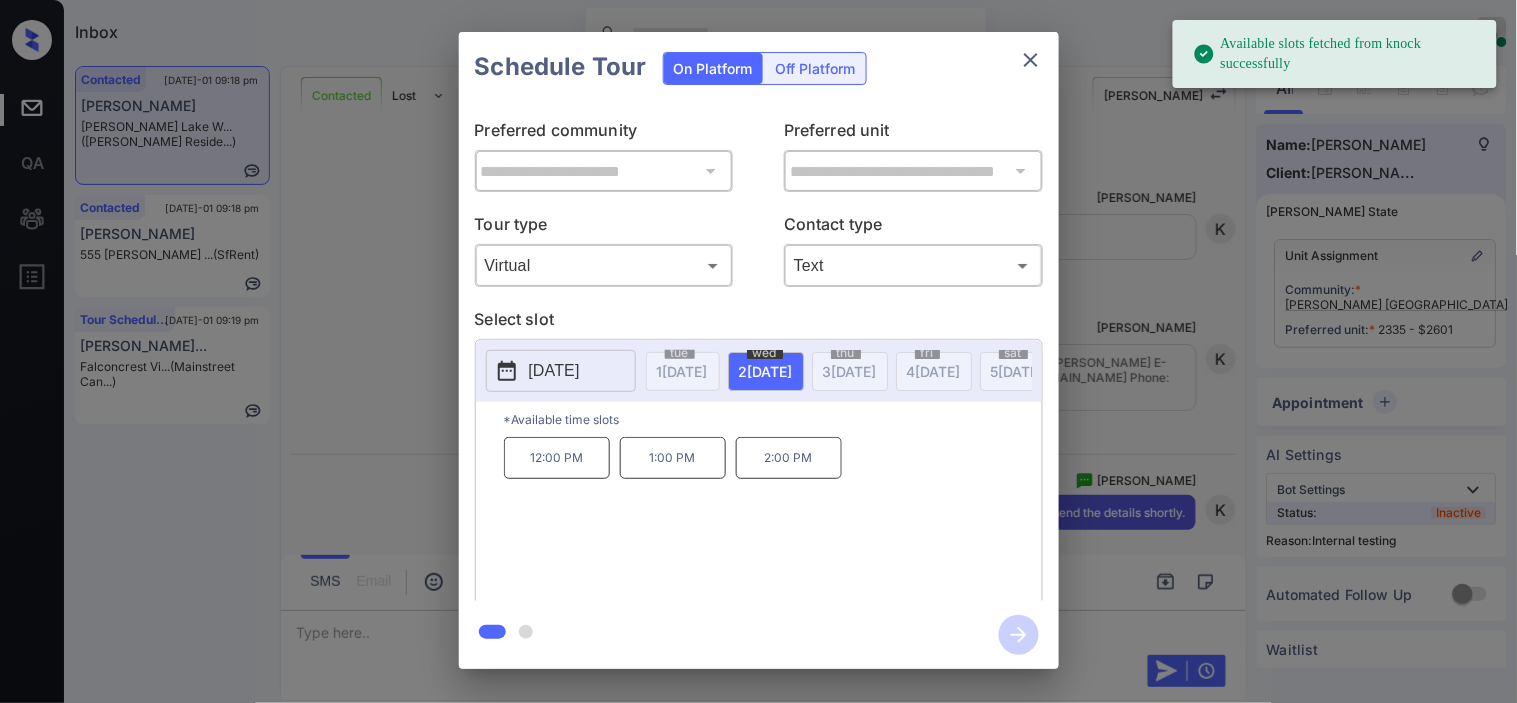 click on "12:00 PM" at bounding box center (557, 458) 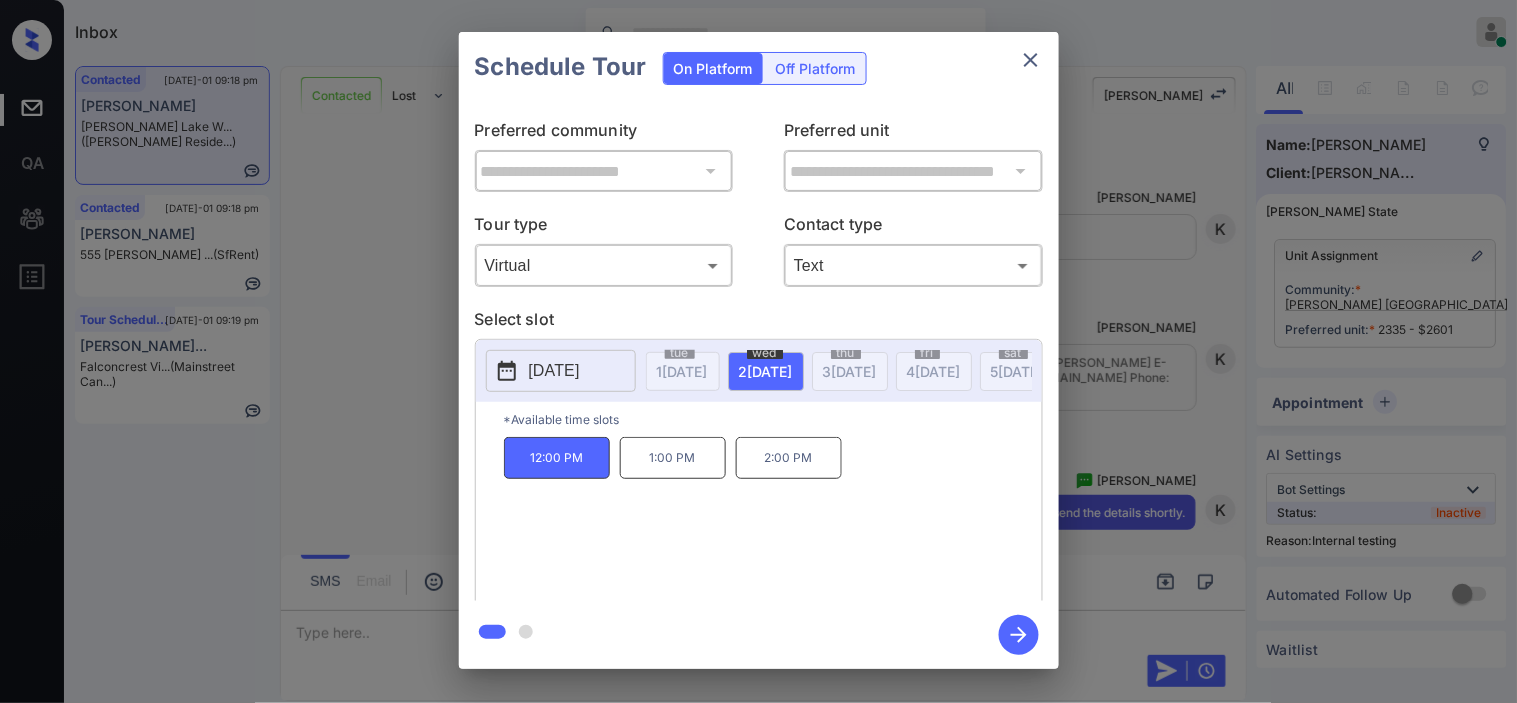 click 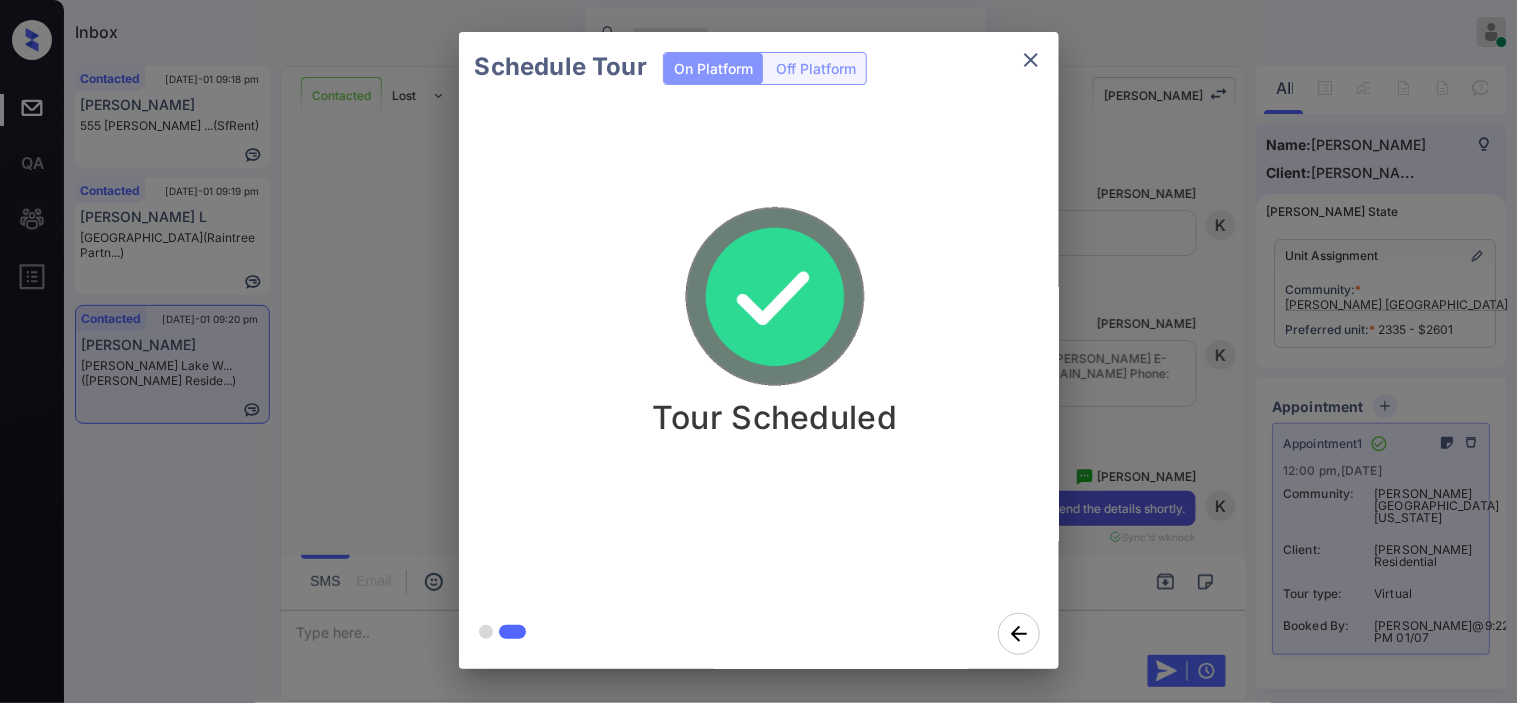 click on "Schedule Tour On Platform Off Platform Tour Scheduled" at bounding box center [758, 350] 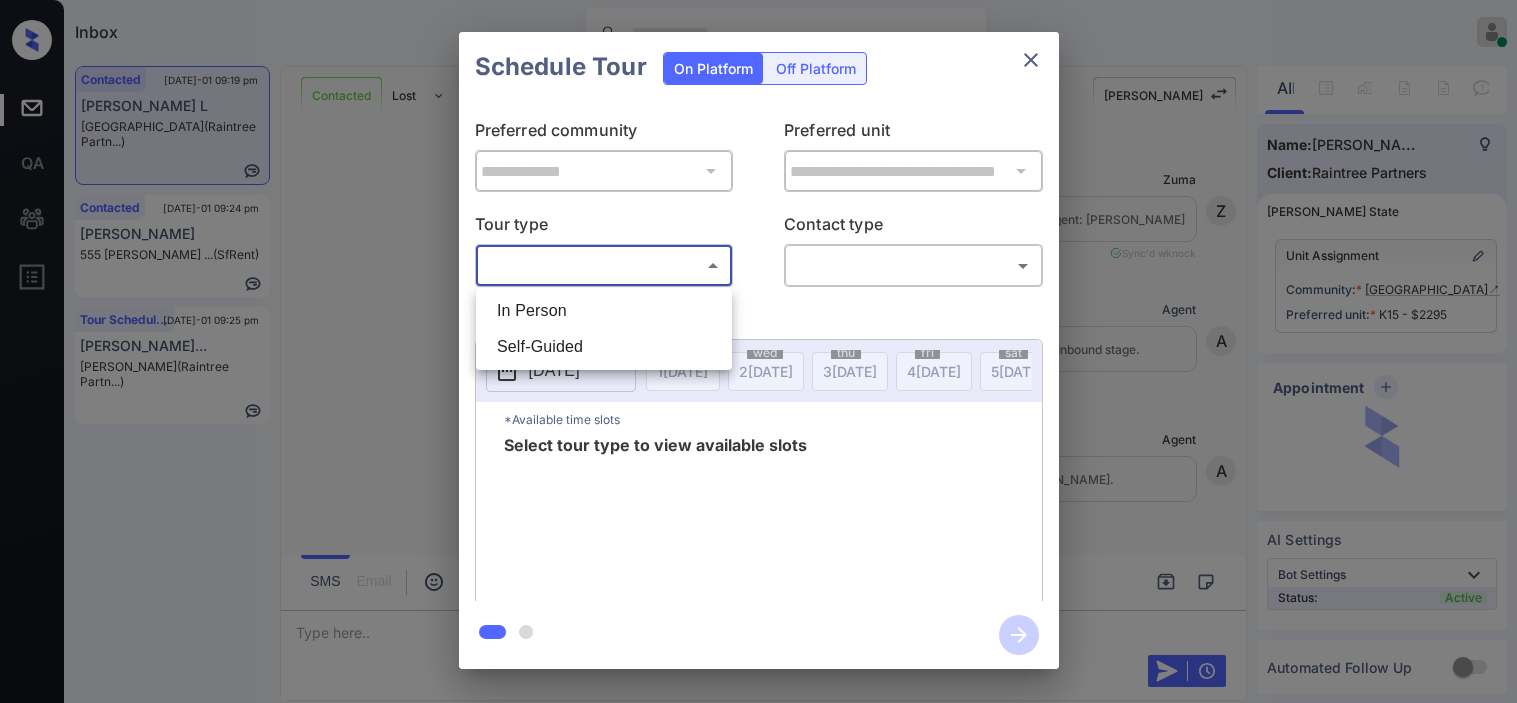 scroll, scrollTop: 0, scrollLeft: 0, axis: both 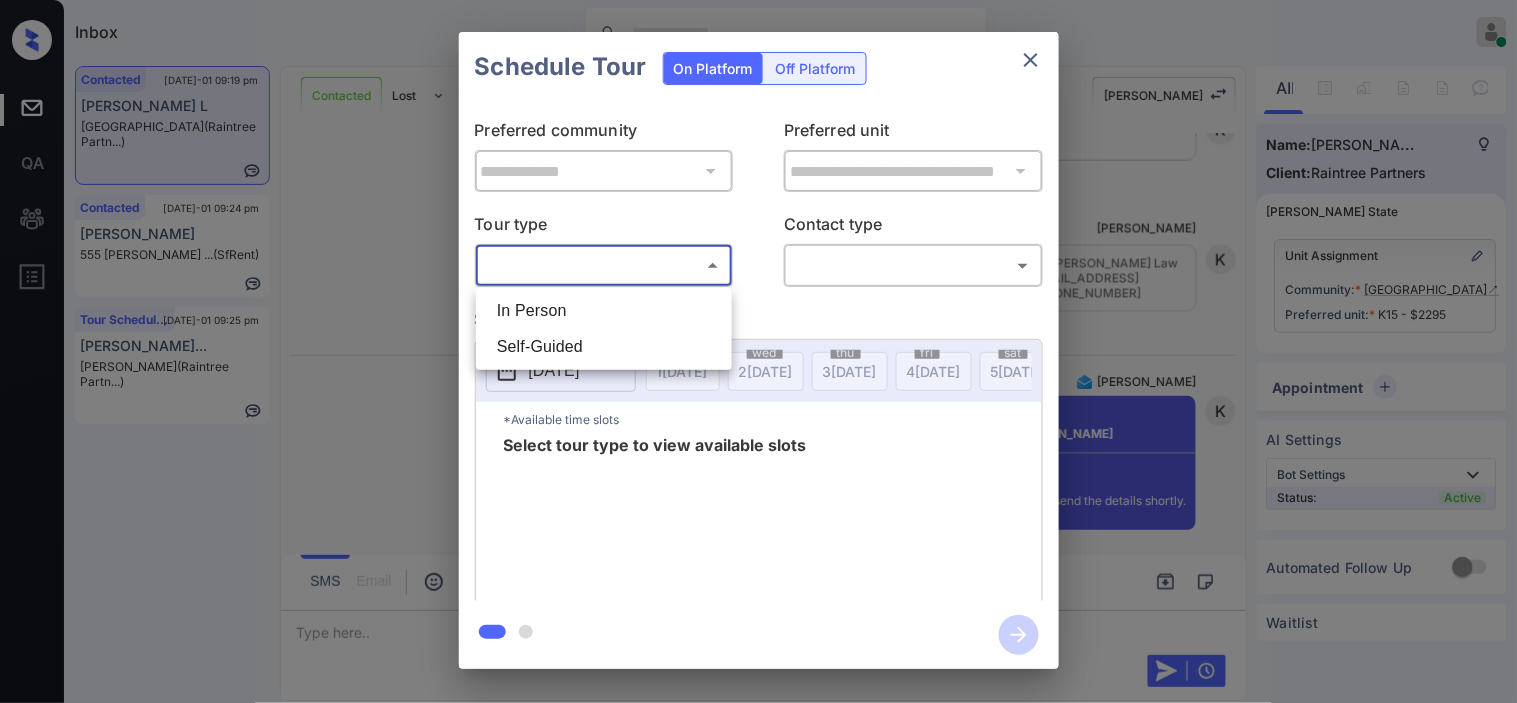 click on "In Person" at bounding box center [604, 311] 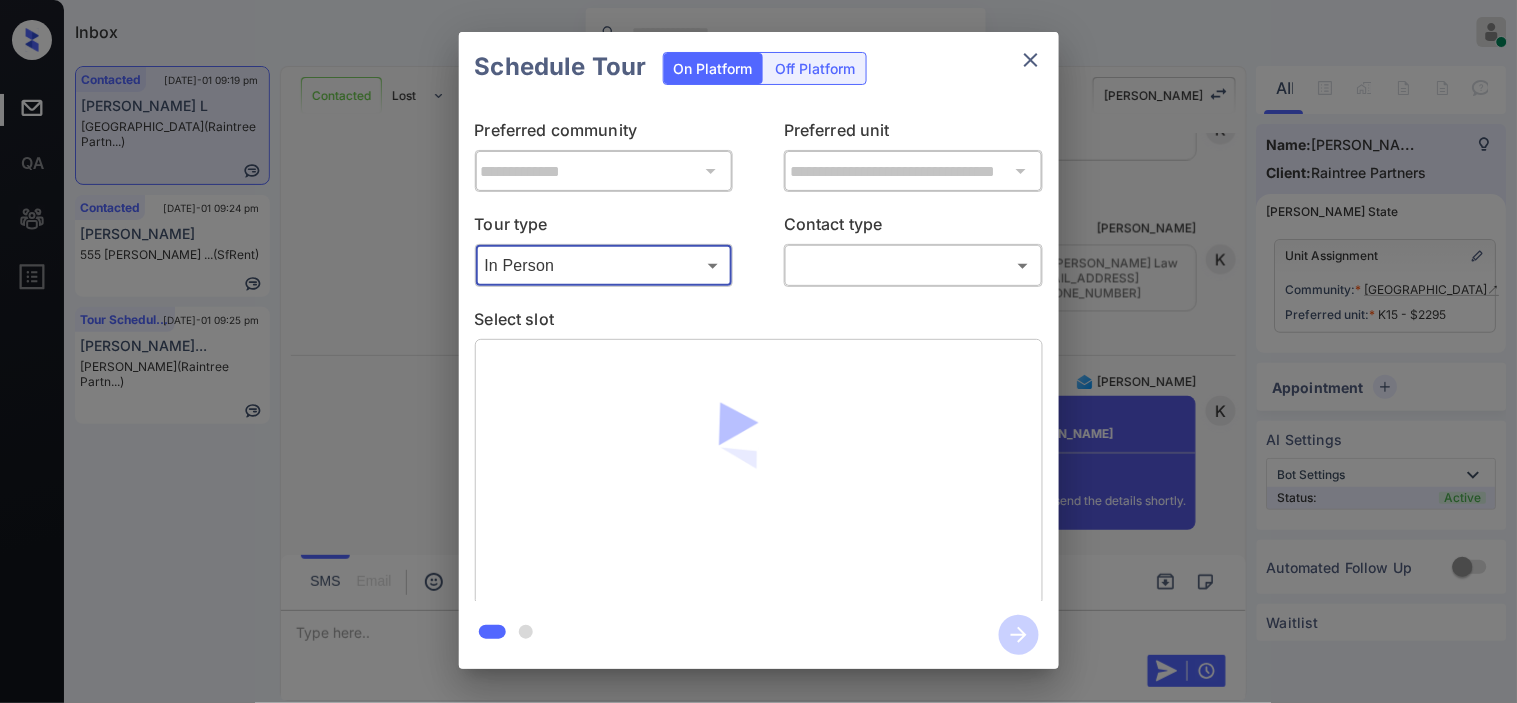 click on "Inbox [PERSON_NAME] Online Set yourself   offline Set yourself   on break Profile Switch to  dark  mode Sign out Contacted [DATE]-01 09:19 pm   [PERSON_NAME][GEOGRAPHIC_DATA]  (Raintree Partn...) Contacted [DATE]-01 09:24 pm   [PERSON_NAME] 555 [PERSON_NAME] ...  (SfRent) Tour Scheduled [DATE]-01 09:25 pm   [PERSON_NAME]... [PERSON_NAME]  (Raintree Partn...) Contacted Lost Lead Sentiment: Angry Upon sliding the acknowledgement:  Lead will move to lost stage. * ​ SMS and call option will be set to opt out. AFM will be turned off for the lead. [PERSON_NAME] New Message [PERSON_NAME] Lead transferred to leasing agent: [PERSON_NAME] [DATE] 08:04 pm  Sync'd w  knock Z New Message Agent Lead created via webhook in Inbound stage. [DATE] 08:04 pm A New Message Agent AFM Request sent to [PERSON_NAME]. [DATE] 08:04 pm A New Message Agent Notes Note: Structured Note:
Move In Date: [DATE]
[DATE] 08:04 pm A New Message [PERSON_NAME] Lead Details Updated
Move In Date:  [DATE]
[DATE] 08:05 pm K New Message [PERSON_NAME] From:   To:" at bounding box center [758, 351] 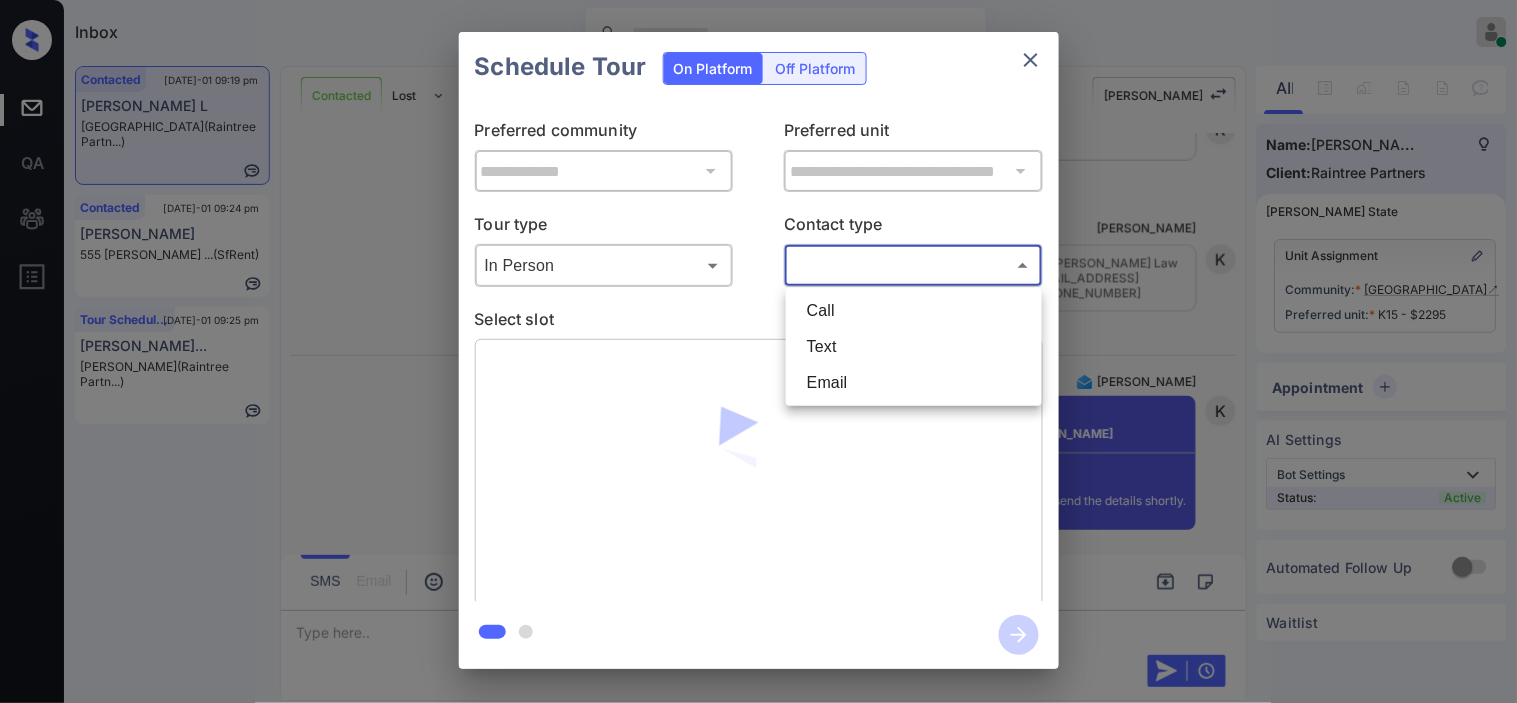 click on "Text" at bounding box center (914, 347) 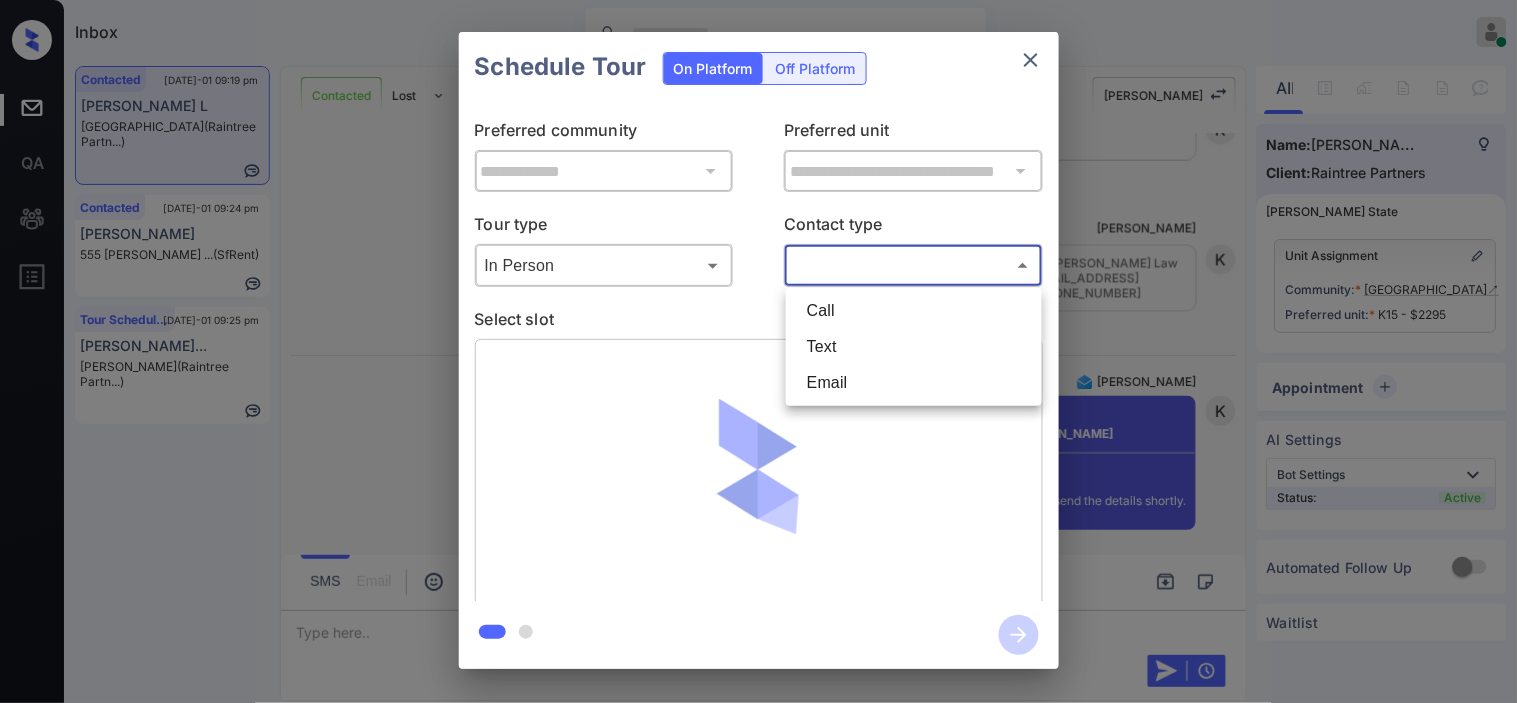 type on "****" 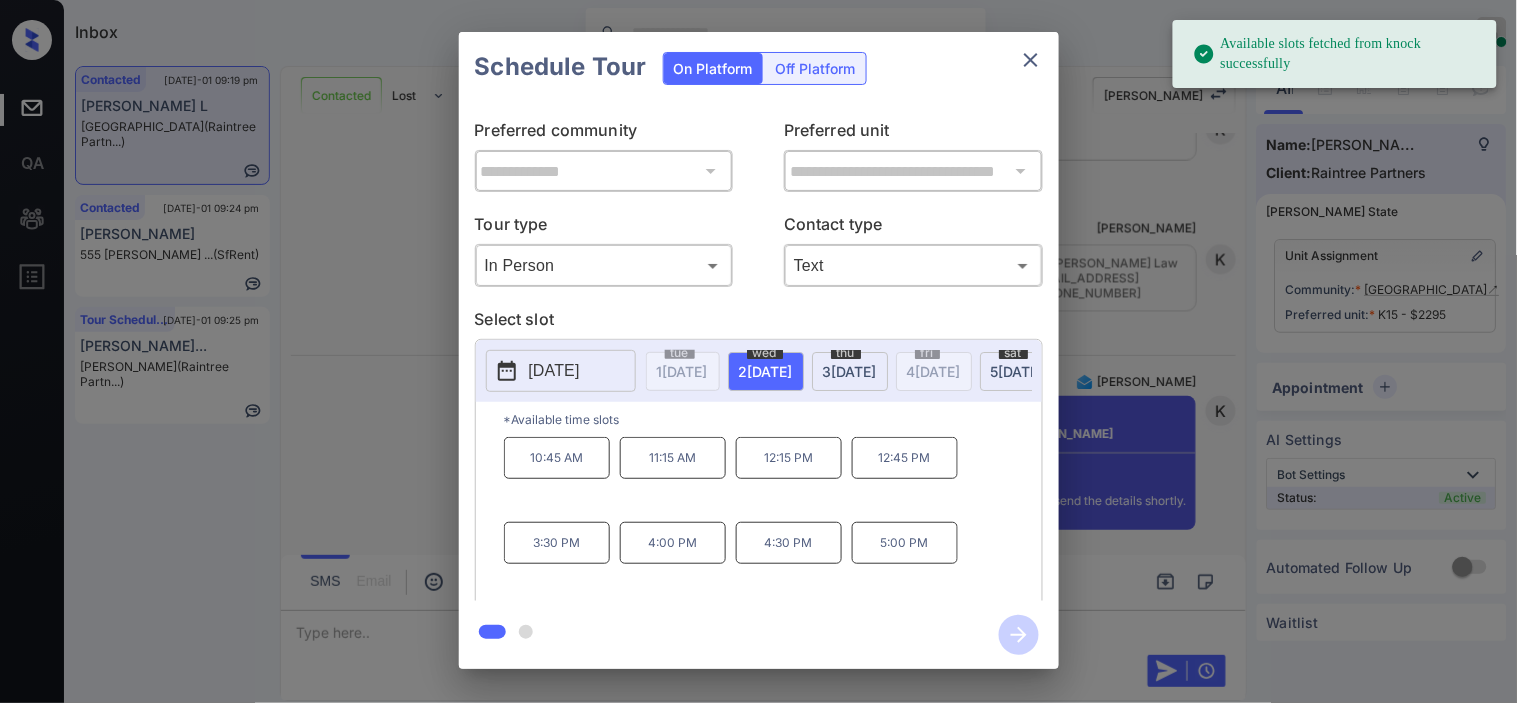 click on "10:45 AM" at bounding box center (557, 458) 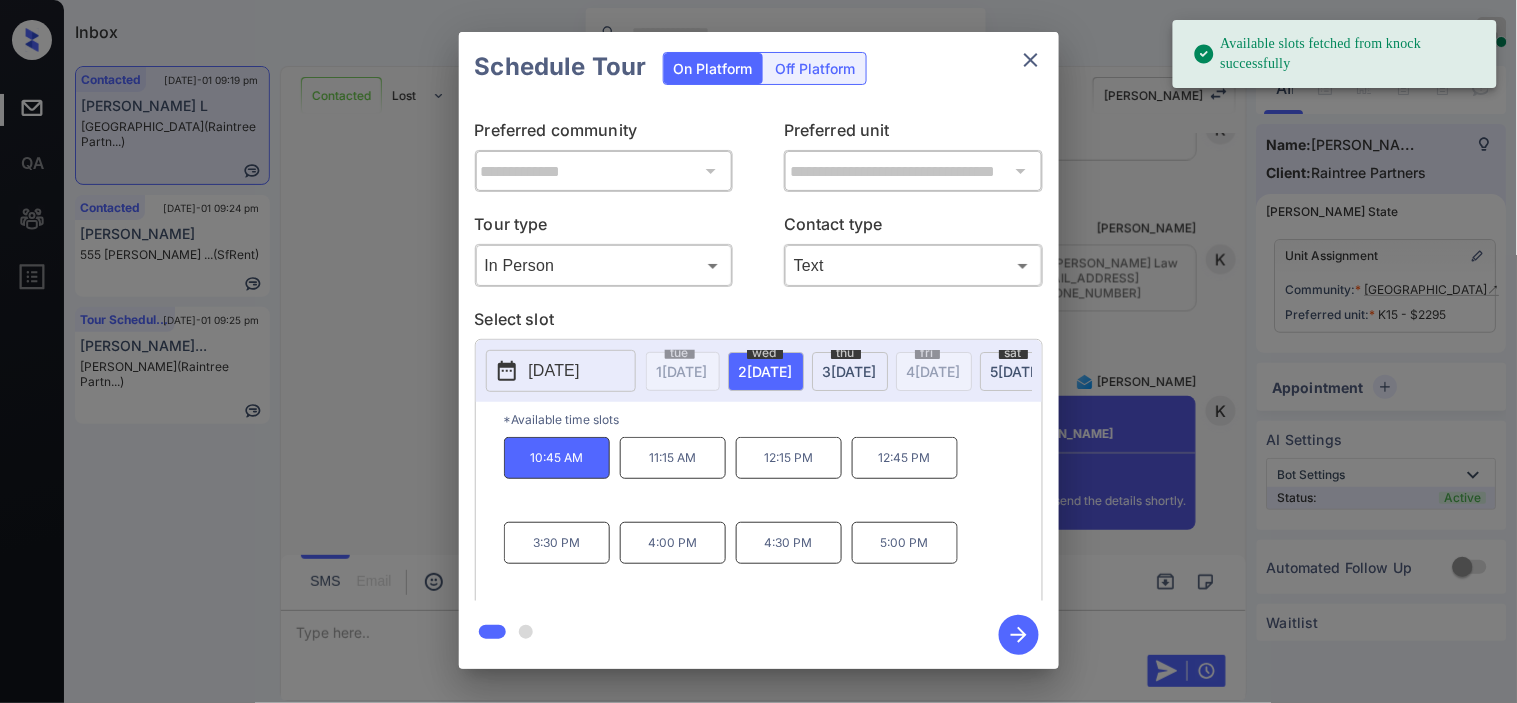 click 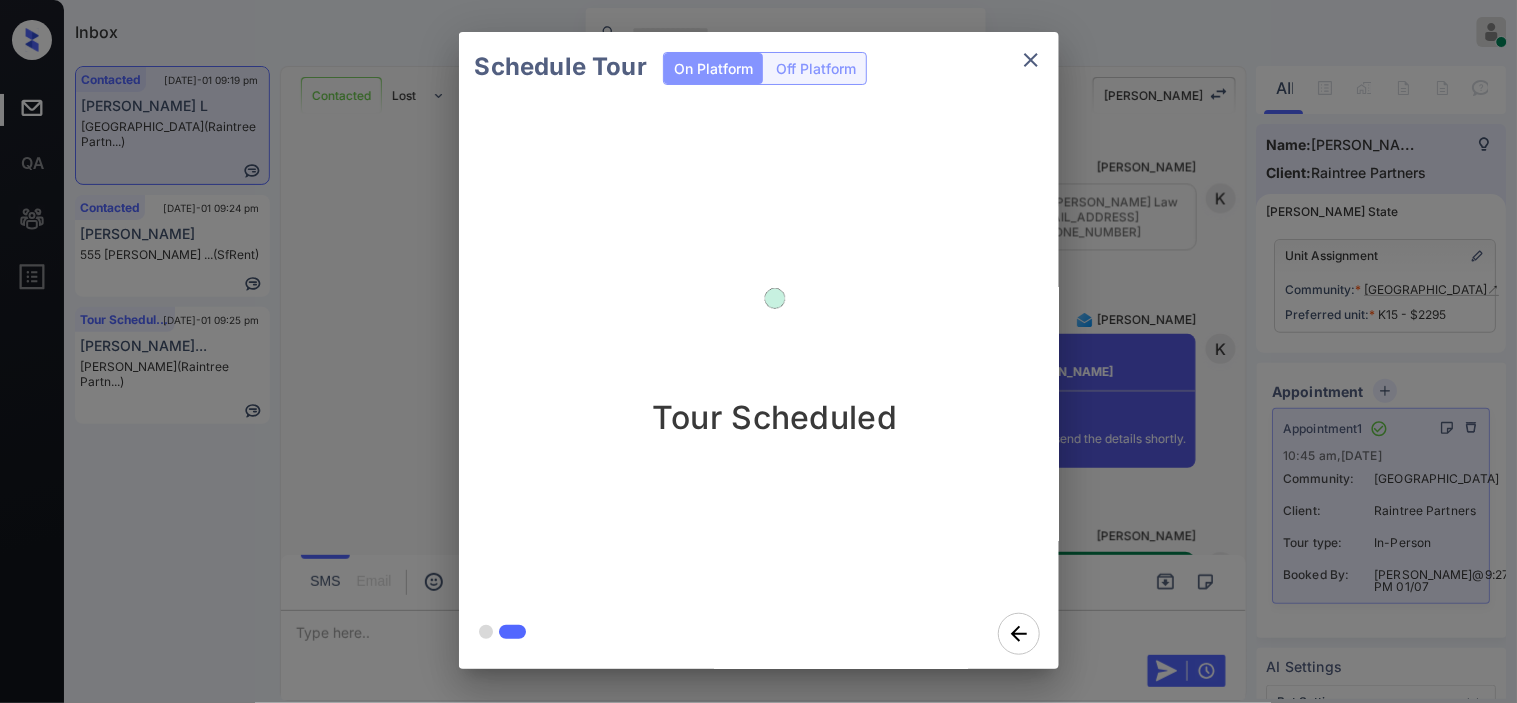 click on "Schedule Tour On Platform Off Platform Tour Scheduled" at bounding box center (758, 350) 